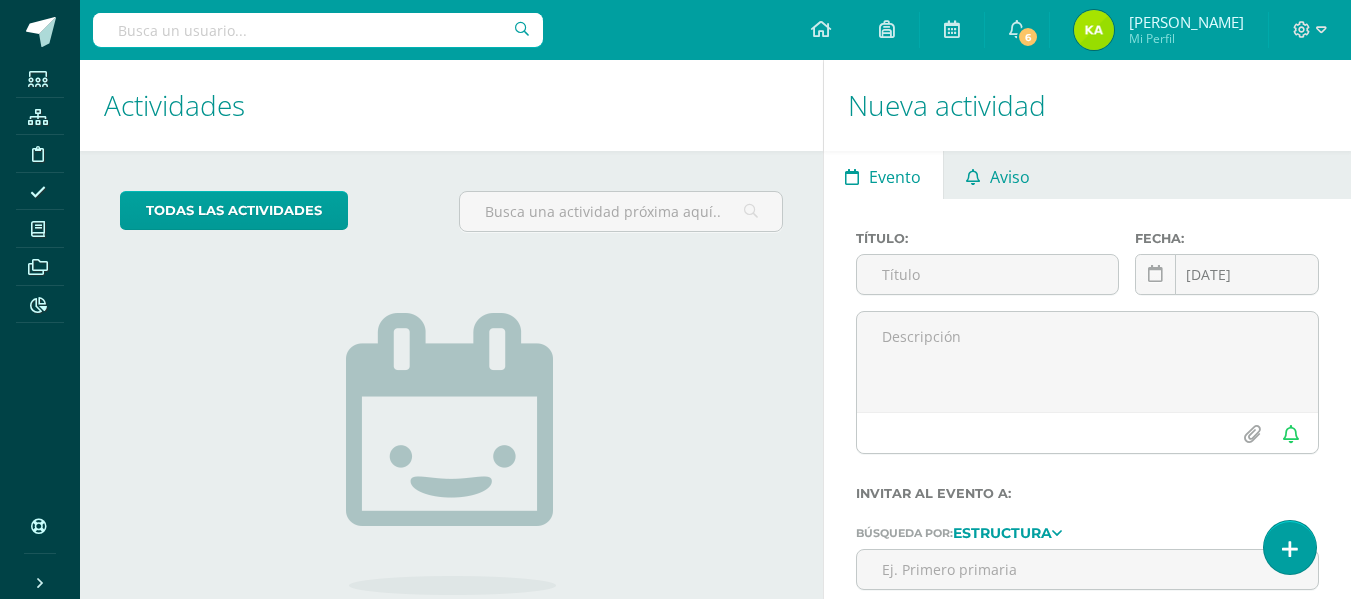 scroll, scrollTop: 0, scrollLeft: 0, axis: both 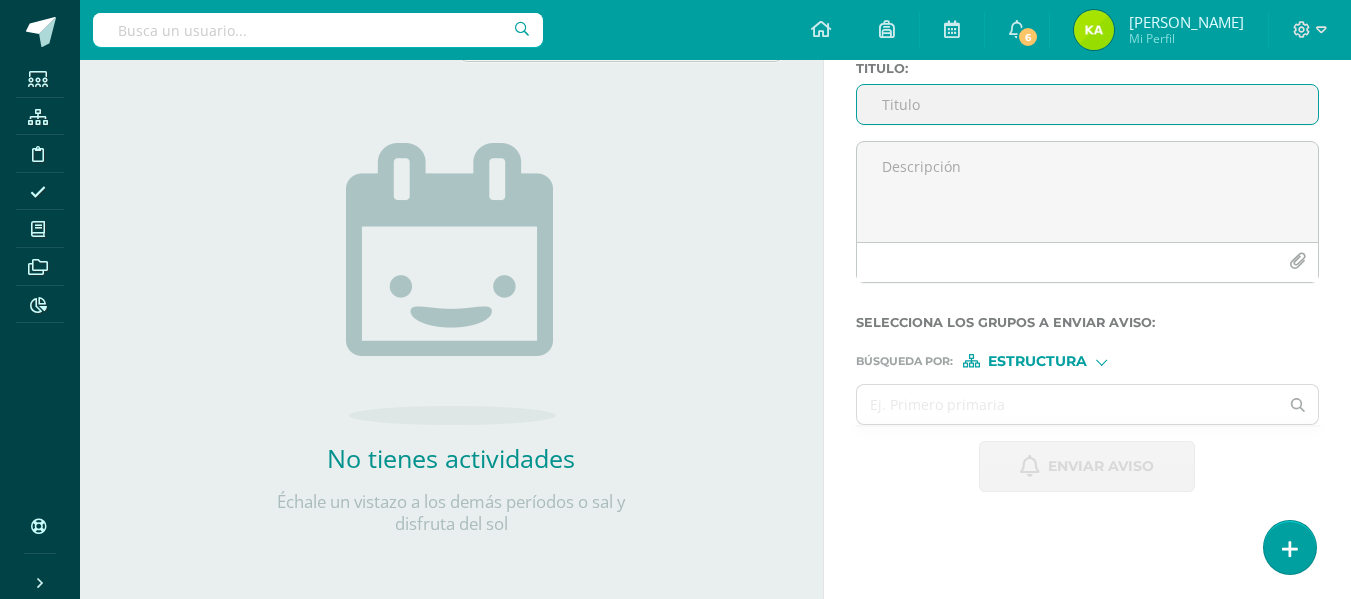 click on "Titulo :" at bounding box center [1087, 104] 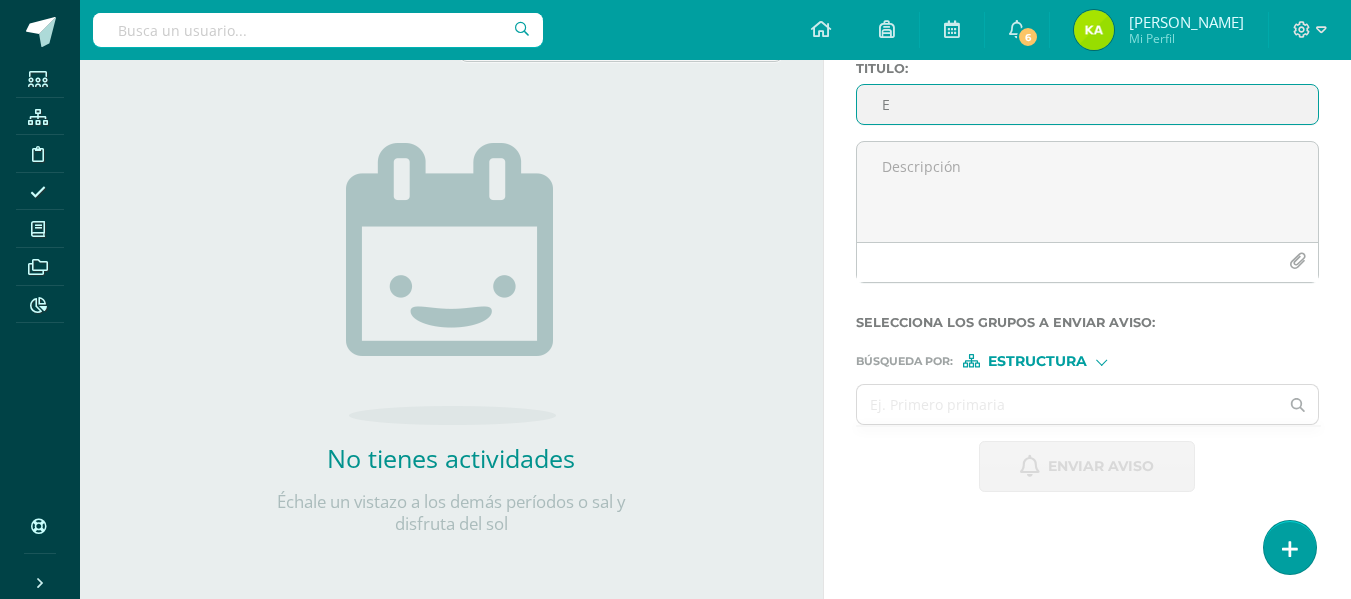 type on "E" 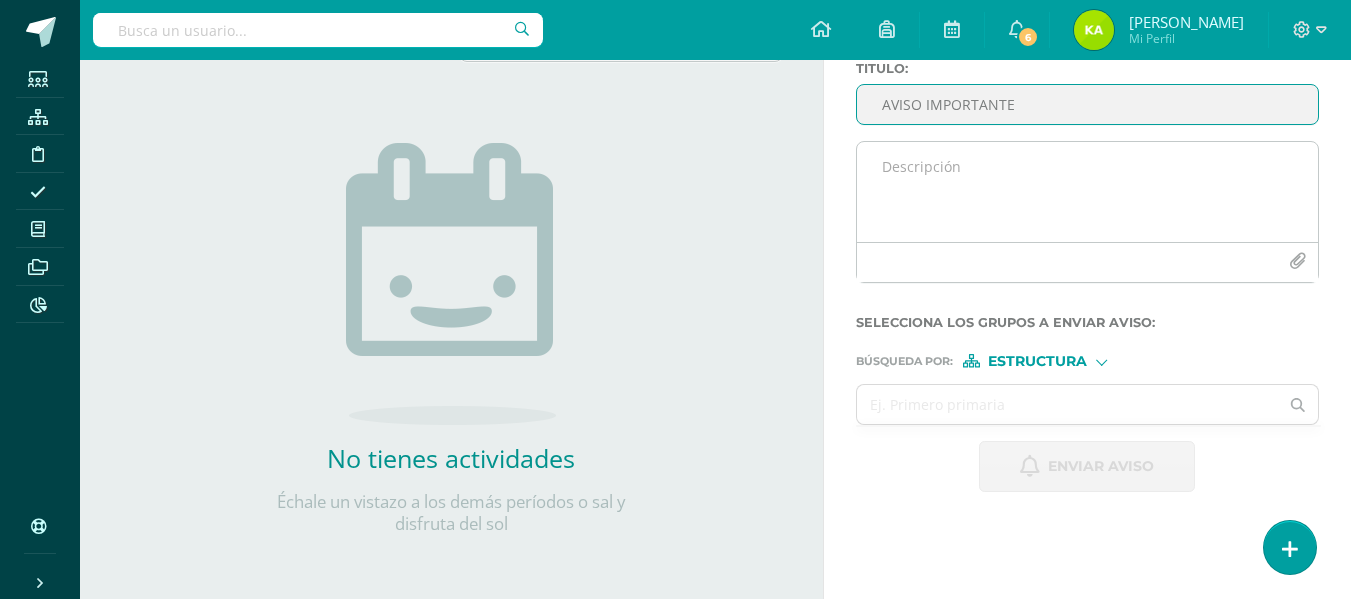 type on "AVISO IMPORTANTE" 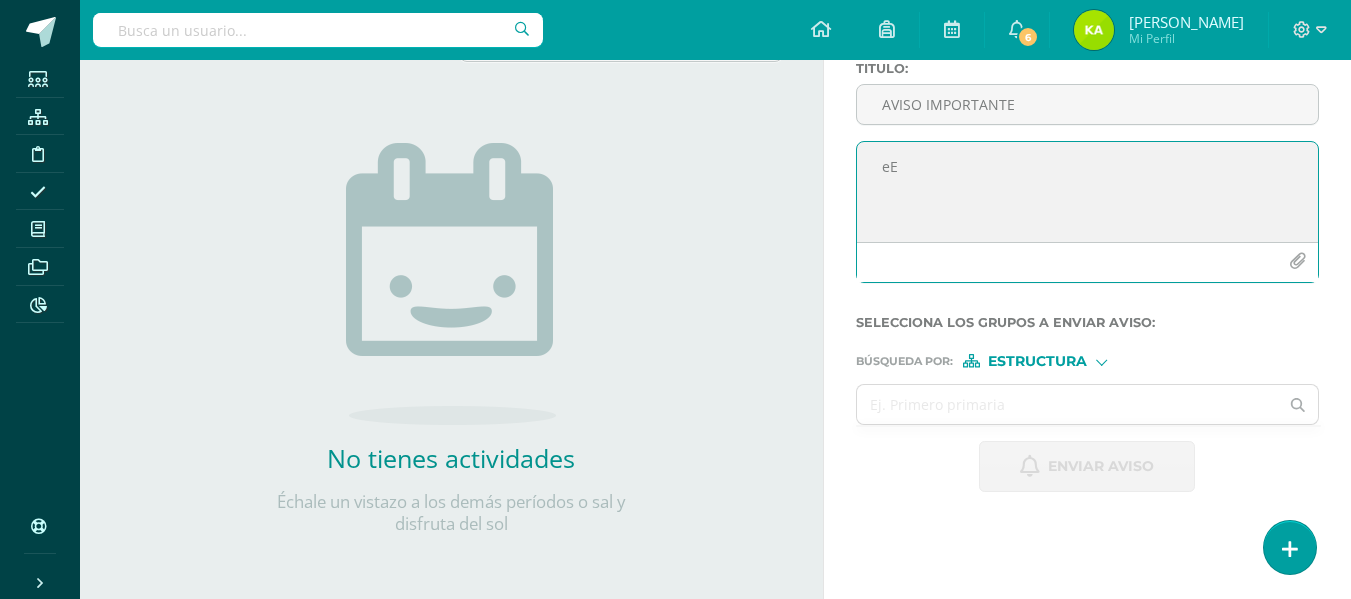 type on "e" 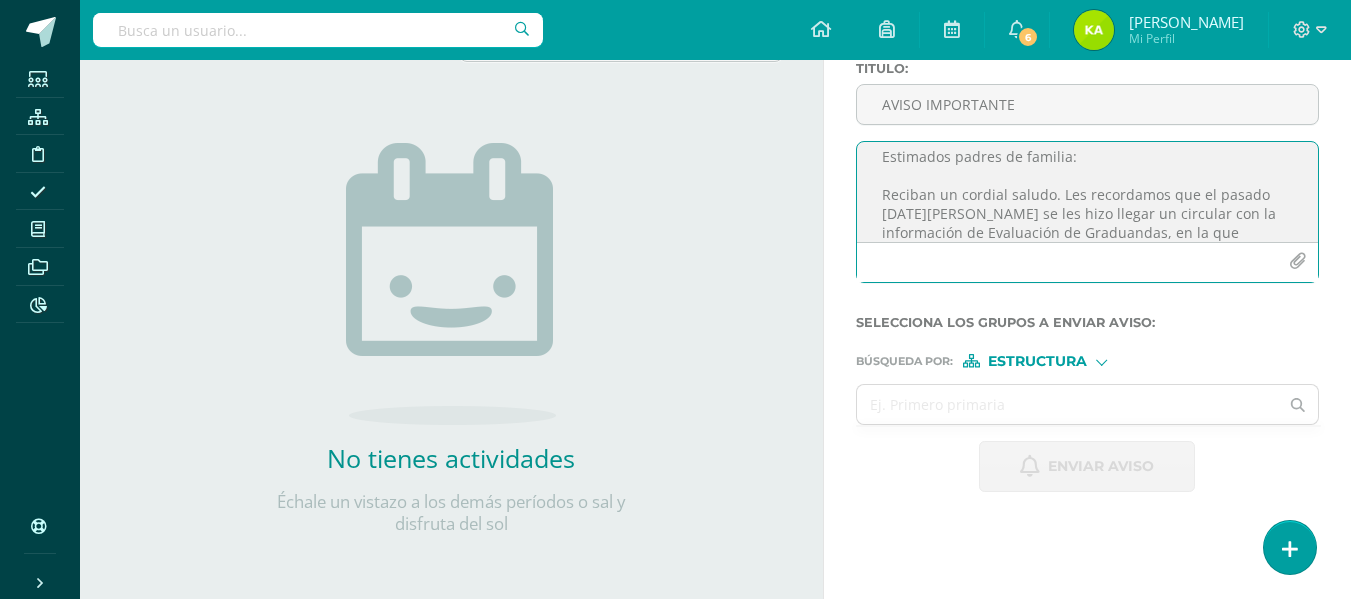 scroll, scrollTop: 29, scrollLeft: 0, axis: vertical 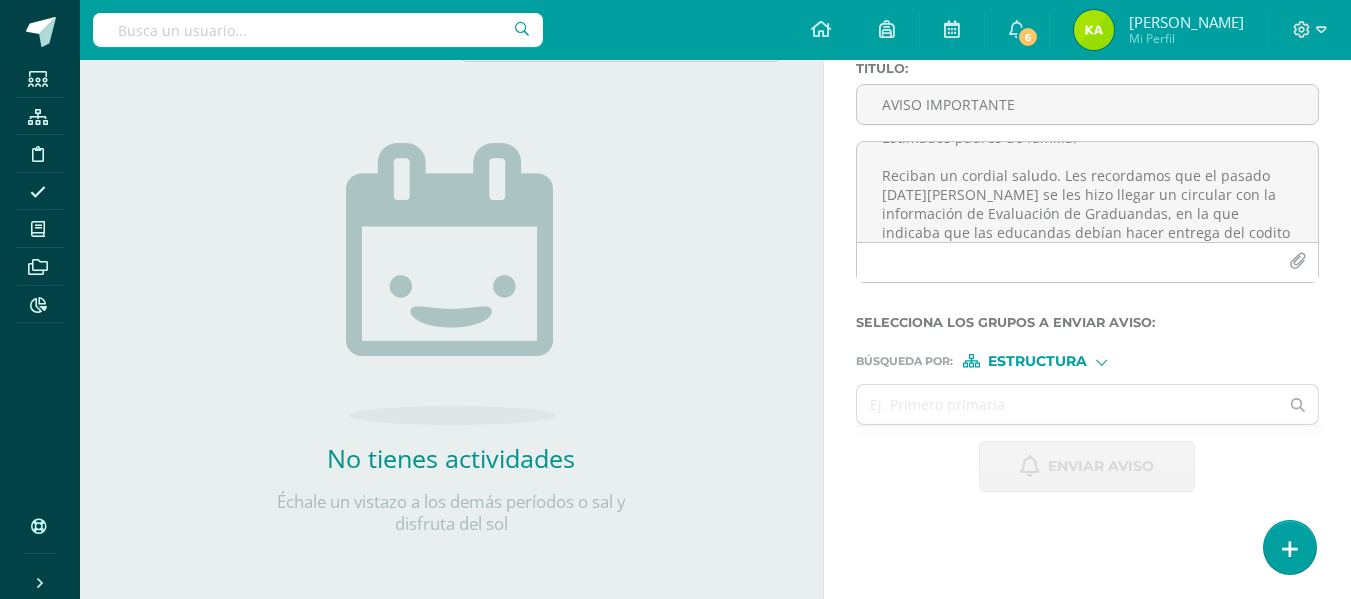 click on "todas las Actividades
No tienes actividades
Échale un vistazo a los demás períodos o  sal y disfruta del sol No hay más resultados" at bounding box center (451, 290) 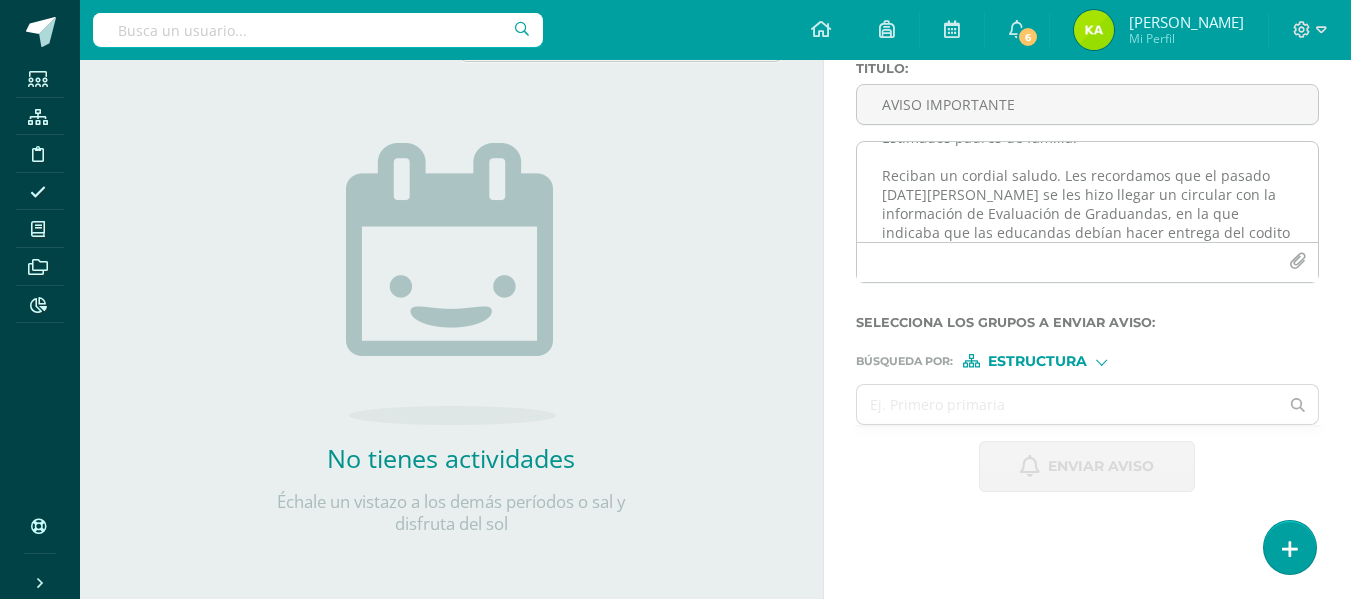 click on "Estimados padres de familia:
Reciban un cordial saludo. Les recordamos que el pasado [DATE][PERSON_NAME] se les hizo llegar un circular con la información de Evaluación de Graduandas, en la que indicaba que las educandas debían hacer entrega del codito el" at bounding box center [1087, 192] 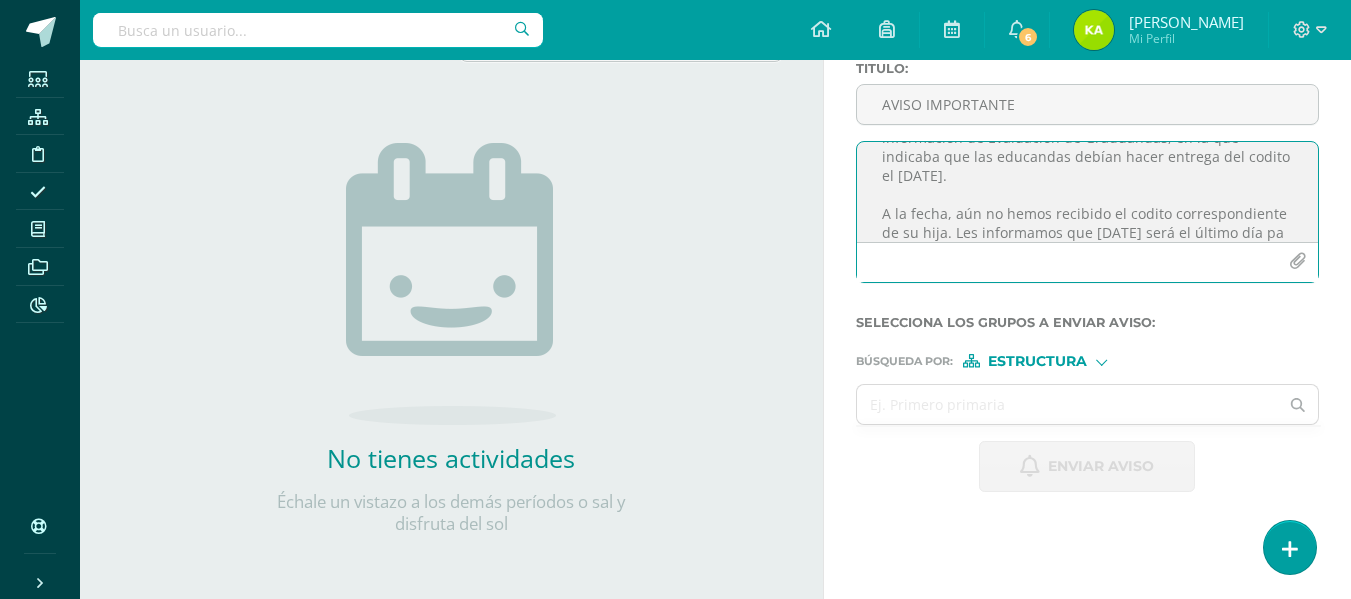 scroll, scrollTop: 124, scrollLeft: 0, axis: vertical 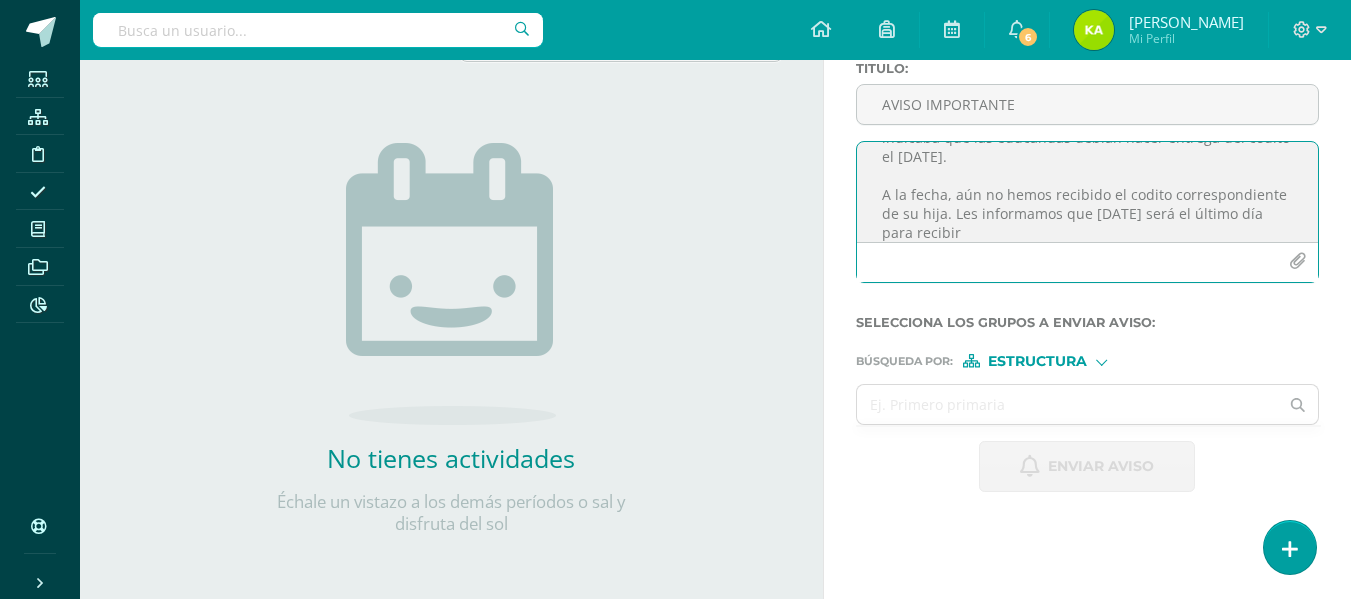 click on "Estimados padres de familia:
Reciban un cordial saludo. Les recordamos que el pasado [DATE][PERSON_NAME] se les hizo llegar un circular con la información de Evaluación de Graduandas, en la que indicaba que las educandas debían hacer entrega del codito el [DATE].
A la fecha, aún no hemos recibido el codito correspondiente de su hija. Les informamos que [DATE] será el último día para recibir" at bounding box center (1087, 192) 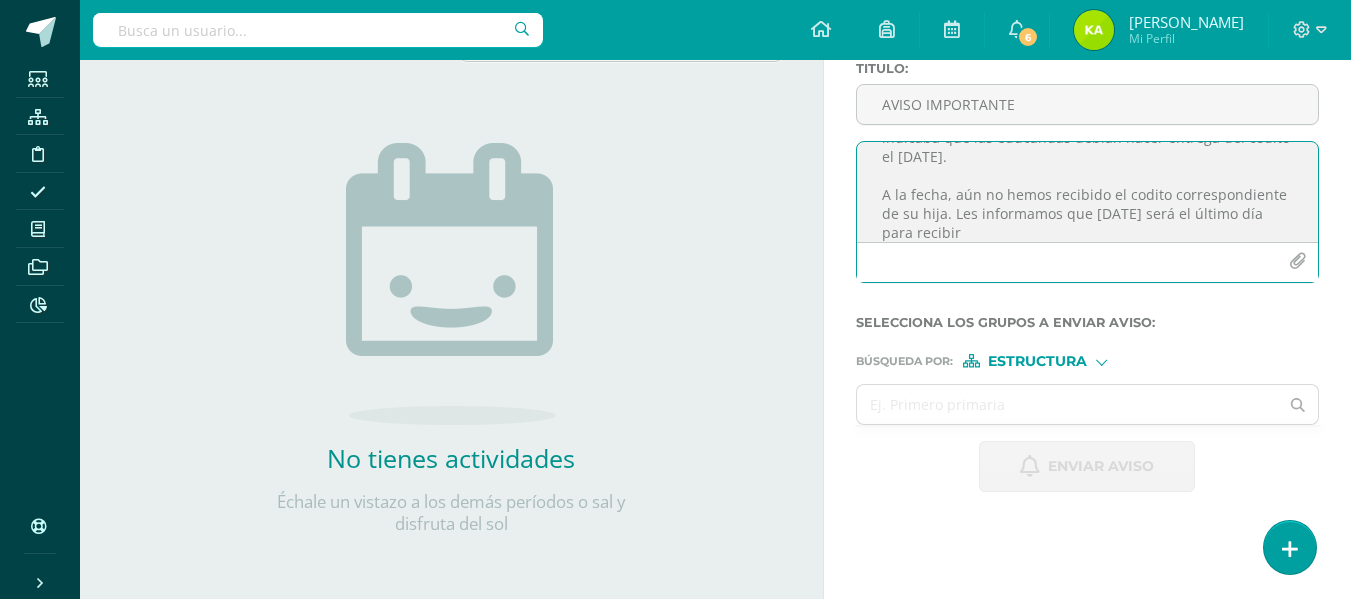 click on "Estimados padres de familia:
Reciban un cordial saludo. Les recordamos que el pasado [DATE][PERSON_NAME] se les hizo llegar un circular con la información de Evaluación de Graduandas, en la que indicaba que las educandas debían hacer entrega del codito el [DATE].
A la fecha, aún no hemos recibido el codito correspondiente de su hija. Les informamos que [DATE] será el último día para recibir" at bounding box center [1087, 192] 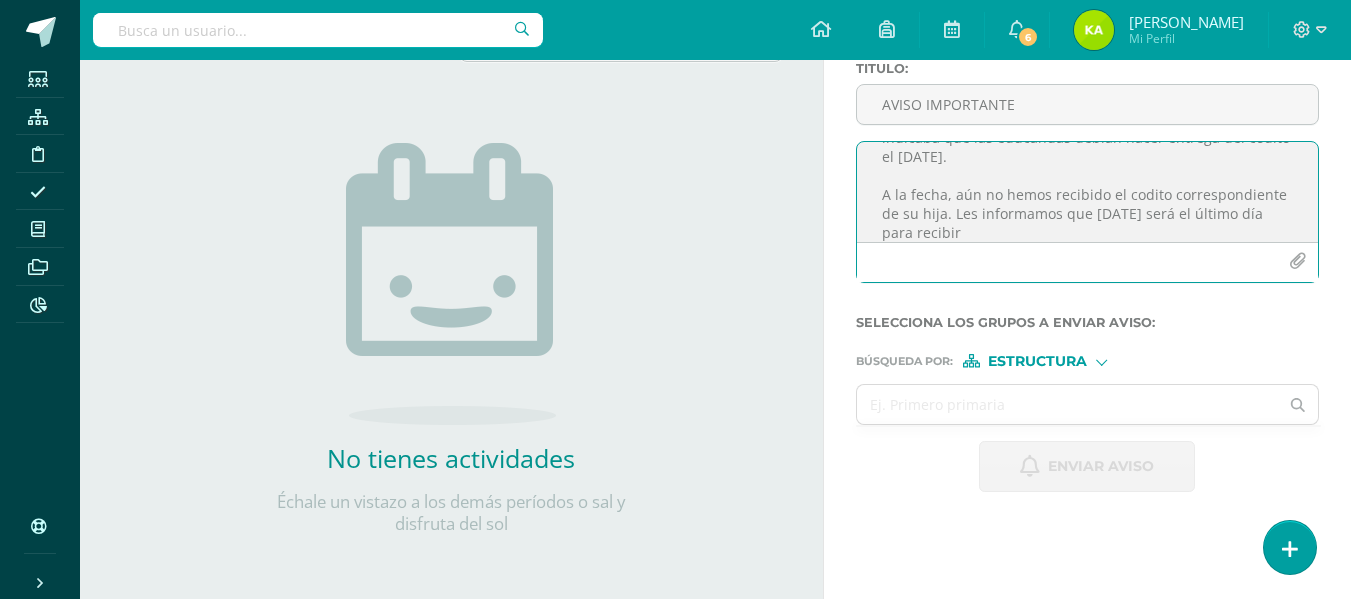 click on "Estimados padres de familia:
Reciban un cordial saludo. Les recordamos que el pasado [DATE][PERSON_NAME] se les hizo llegar un circular con la información de Evaluación de Graduandas, en la que indicaba que las educandas debían hacer entrega del codito el [DATE].
A la fecha, aún no hemos recibido el codito correspondiente de su hija. Les informamos que [DATE] será el último día para recibir" at bounding box center (1087, 192) 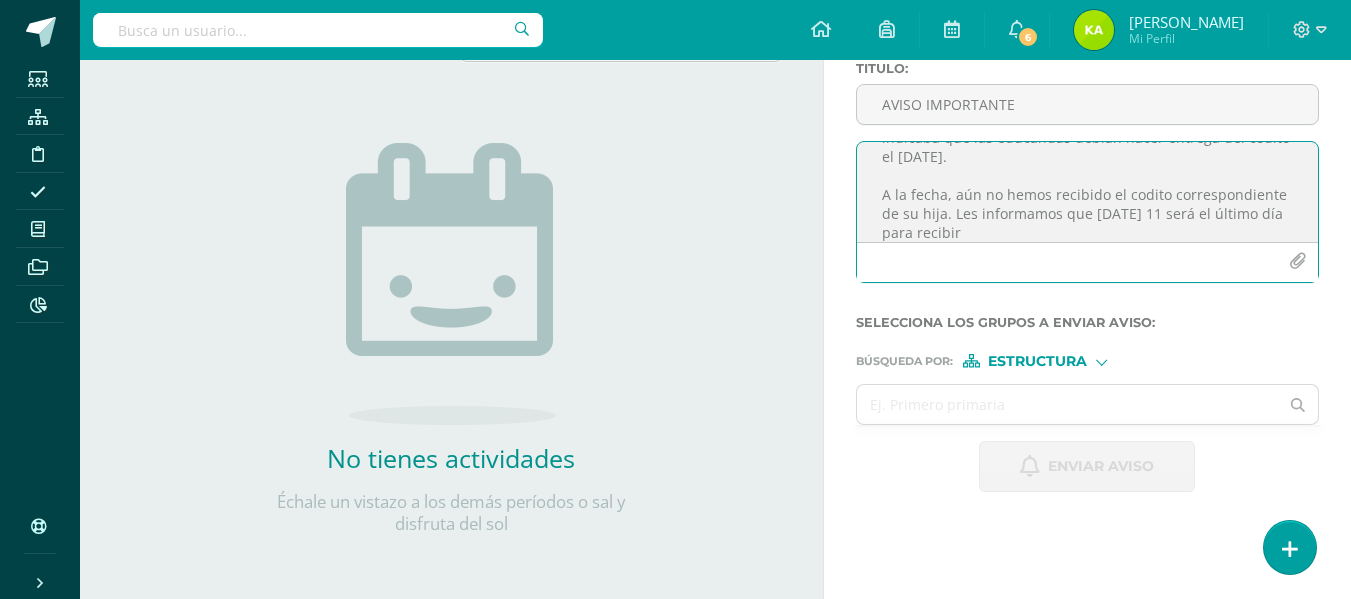 click on "Estimados padres de familia:
Reciban un cordial saludo. Les recordamos que el pasado [DATE][PERSON_NAME] se les hizo llegar un circular con la información de Evaluación de Graduandas, en la que indicaba que las educandas debían hacer entrega del codito el [DATE].
A la fecha, aún no hemos recibido el codito correspondiente de su hija. Les informamos que [DATE] 11 será el último día para recibir" at bounding box center [1087, 192] 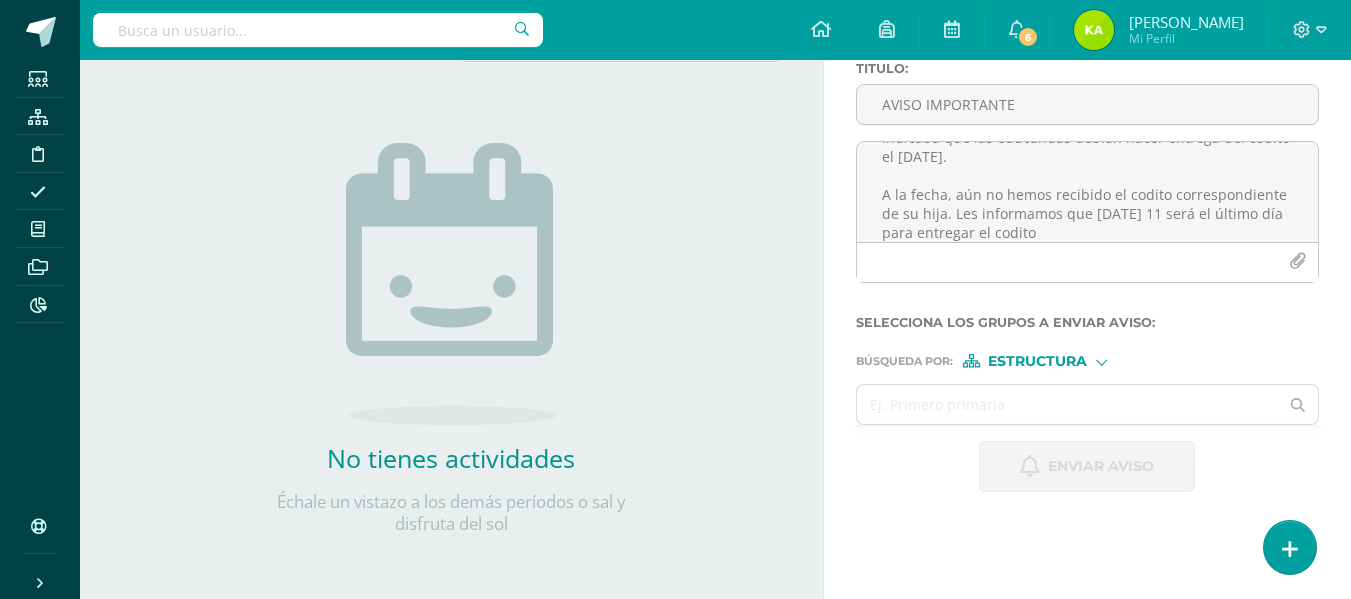 scroll, scrollTop: 120, scrollLeft: 0, axis: vertical 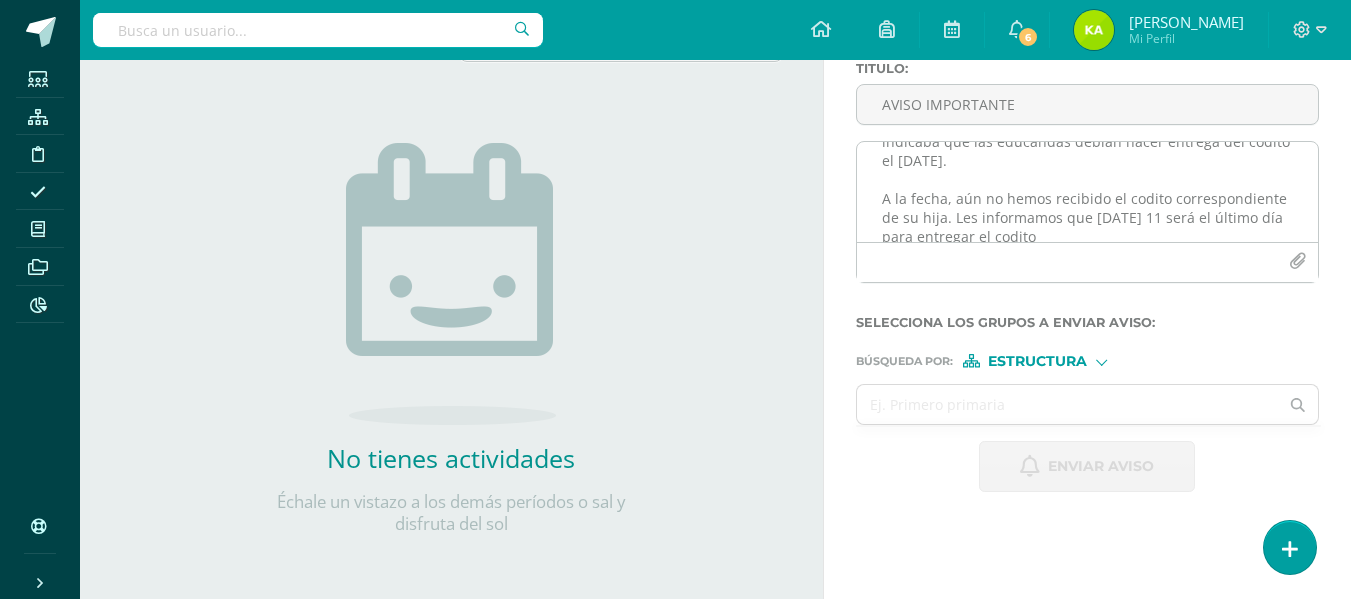 click on "Estimados padres de familia:
Reciban un cordial saludo. Les recordamos que el pasado [DATE][PERSON_NAME] se les hizo llegar un circular con la información de Evaluación de Graduandas, en la que indicaba que las educandas debían hacer entrega del codito el [DATE].
A la fecha, aún no hemos recibido el codito correspondiente de su hija. Les informamos que [DATE] 11 será el último día para entregar el codito" at bounding box center [1087, 192] 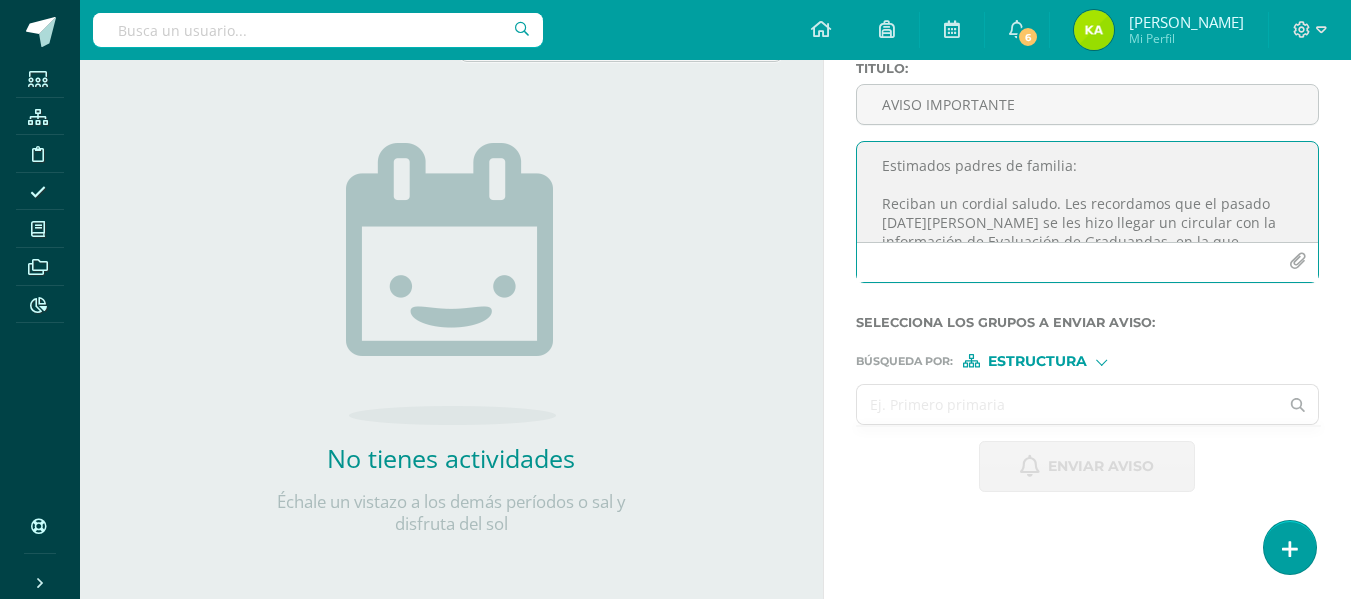 scroll, scrollTop: 0, scrollLeft: 0, axis: both 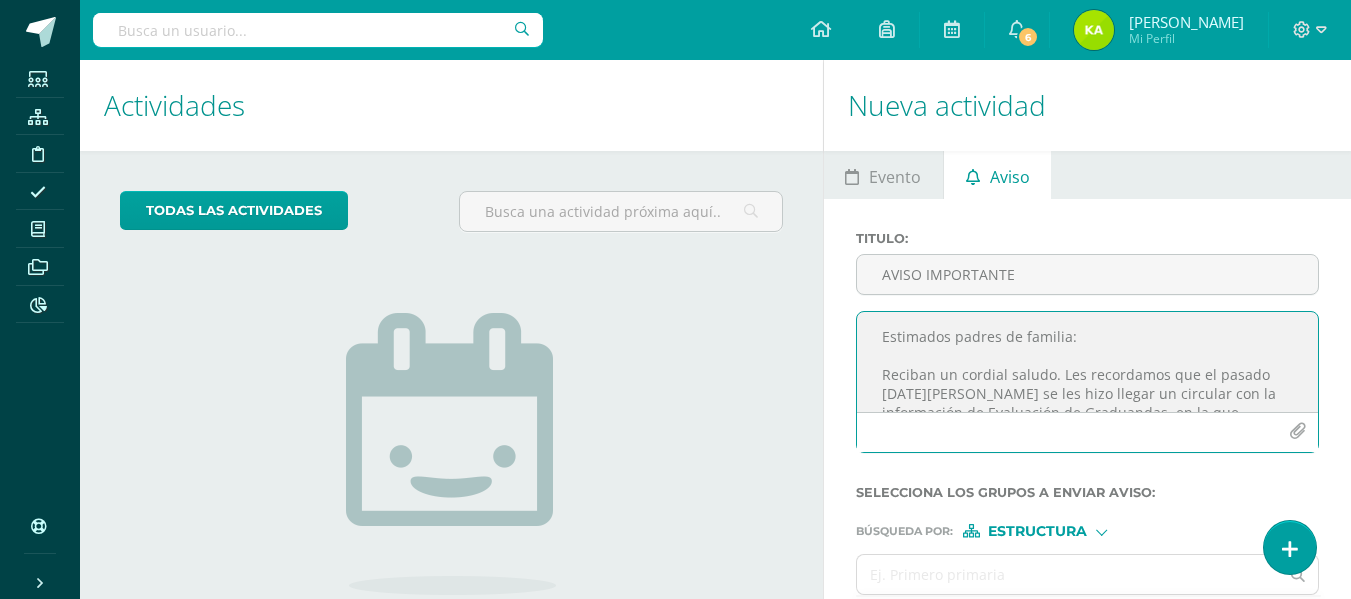 click on "Estimados padres de familia:
Reciban un cordial saludo. Les recordamos que el pasado [DATE][PERSON_NAME] se les hizo llegar un circular con la información de Evaluación de Graduandas, en la que indicaba que las educandas debían hacer entrega del codito el [DATE].
A la fecha, aún no hemos recibido el codito correspondiente de su hija. Les informamos que [DATE] 11 será el último día para entregar el codito.
Agradecemos su pronta atención.
Bendecido [DATE]" at bounding box center (1087, 362) 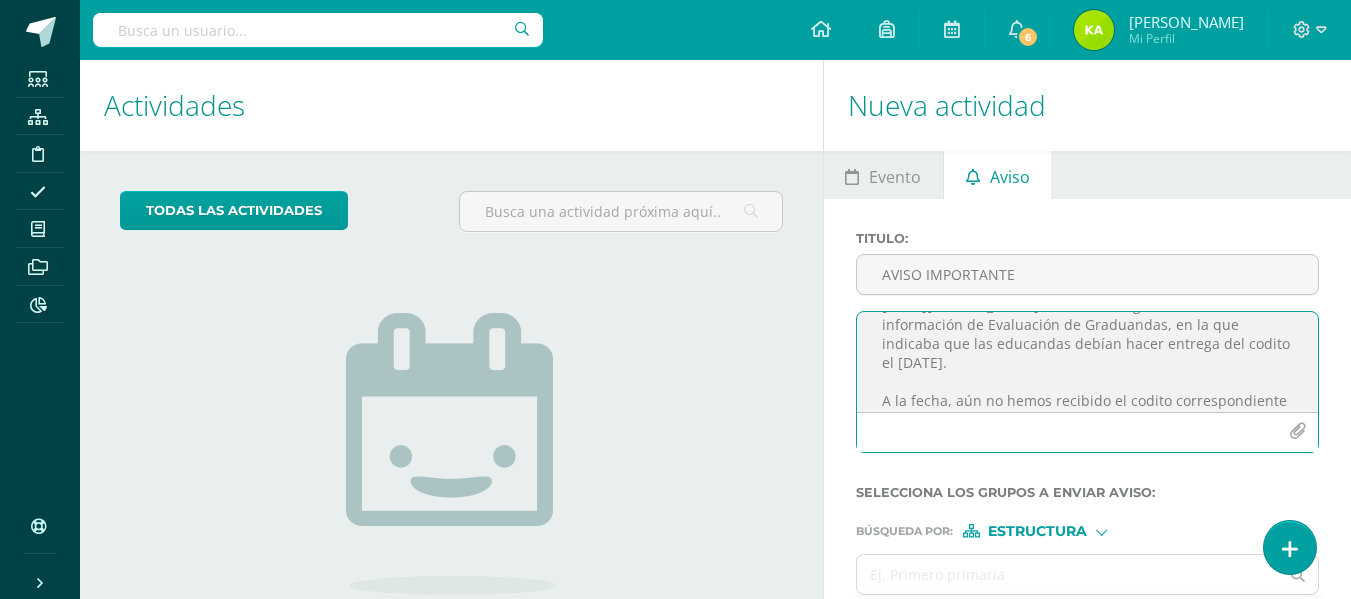 scroll, scrollTop: 215, scrollLeft: 0, axis: vertical 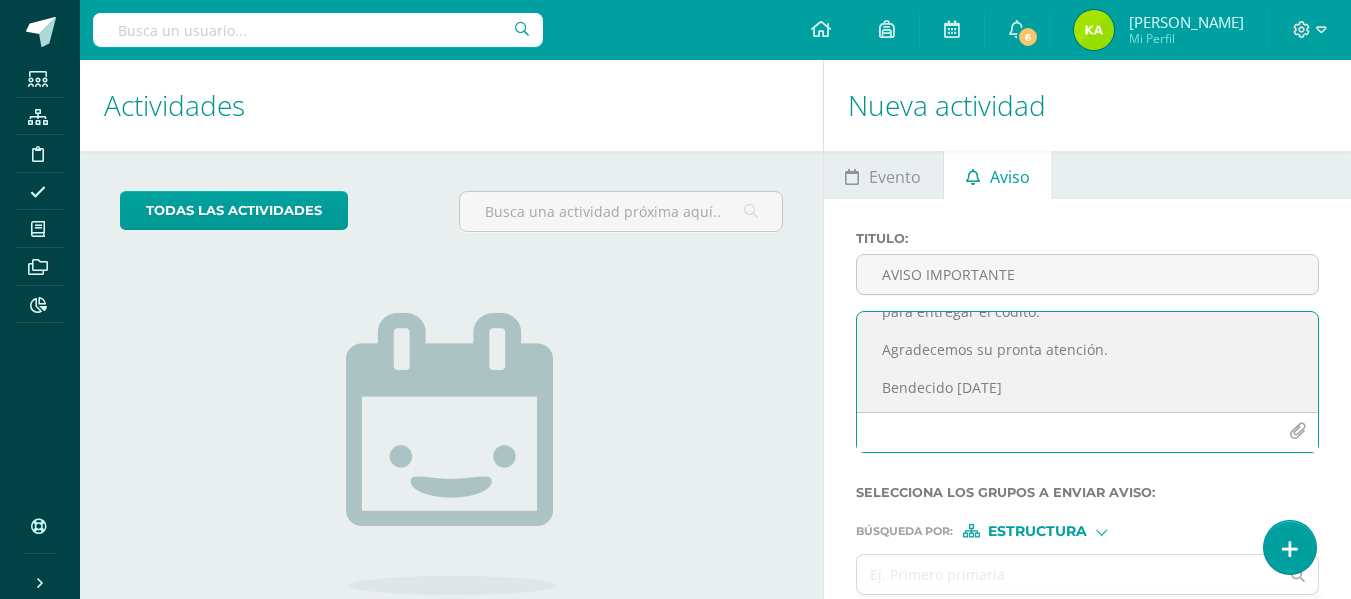 drag, startPoint x: 871, startPoint y: 332, endPoint x: 1066, endPoint y: 411, distance: 210.39487 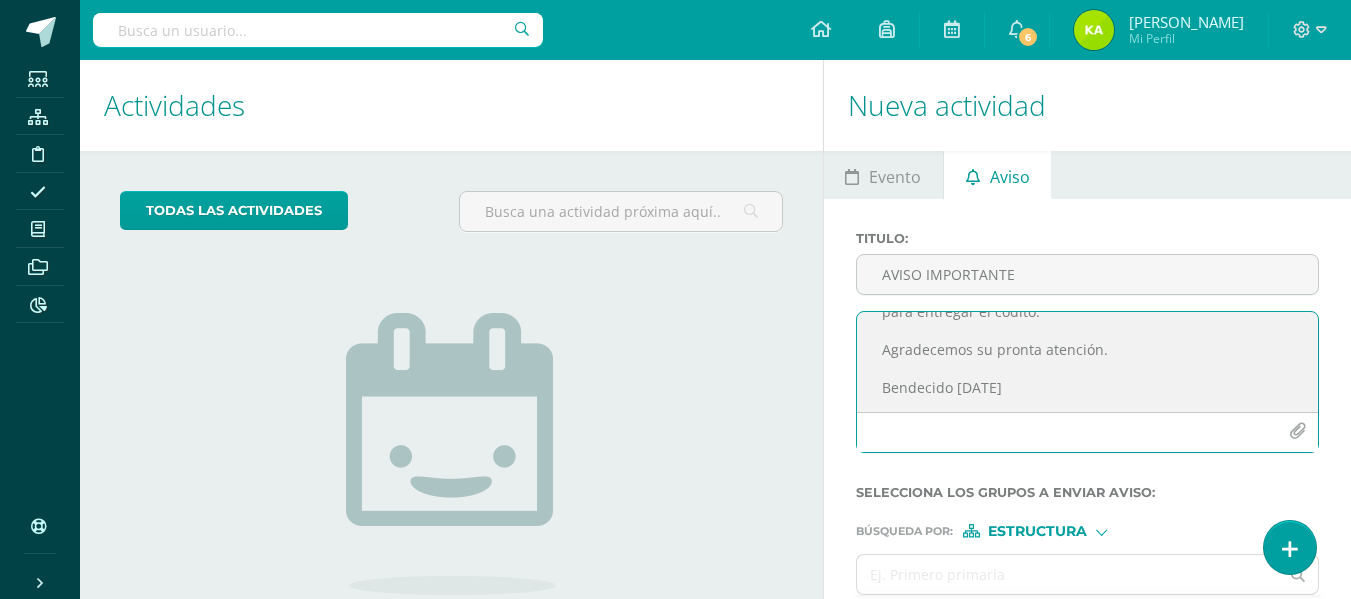 type on "Estimados padres de familia:
Reciban un cordial saludo. Les recordamos que el pasado [DATE][PERSON_NAME] se les hizo llegar un circular con la información de Evaluación de Graduandas, en la que indicaba que las educandas debían hacer entrega del codito el [DATE].
A la fecha, aún no hemos recibido el codito correspondiente de su hija. Les informamos que [DATE] 11 será el último día para entregar el codito.
Agradecemos su pronta atención.
Bendecido [DATE]" 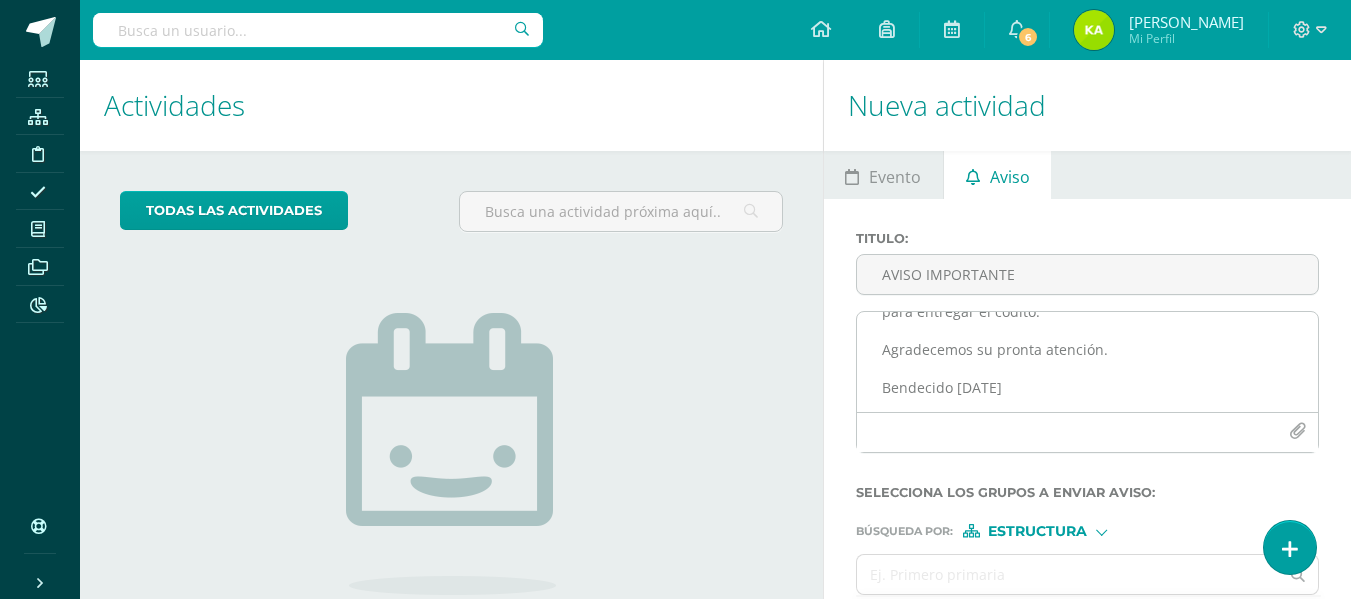 click at bounding box center [1087, 432] 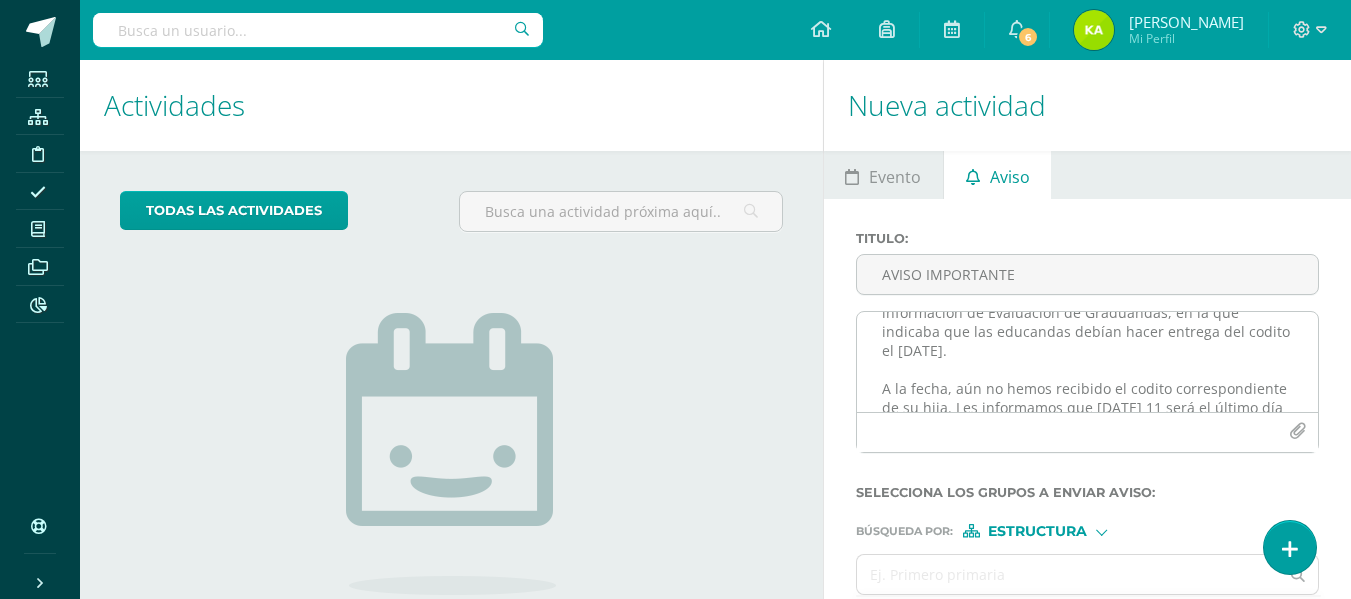 scroll, scrollTop: 0, scrollLeft: 0, axis: both 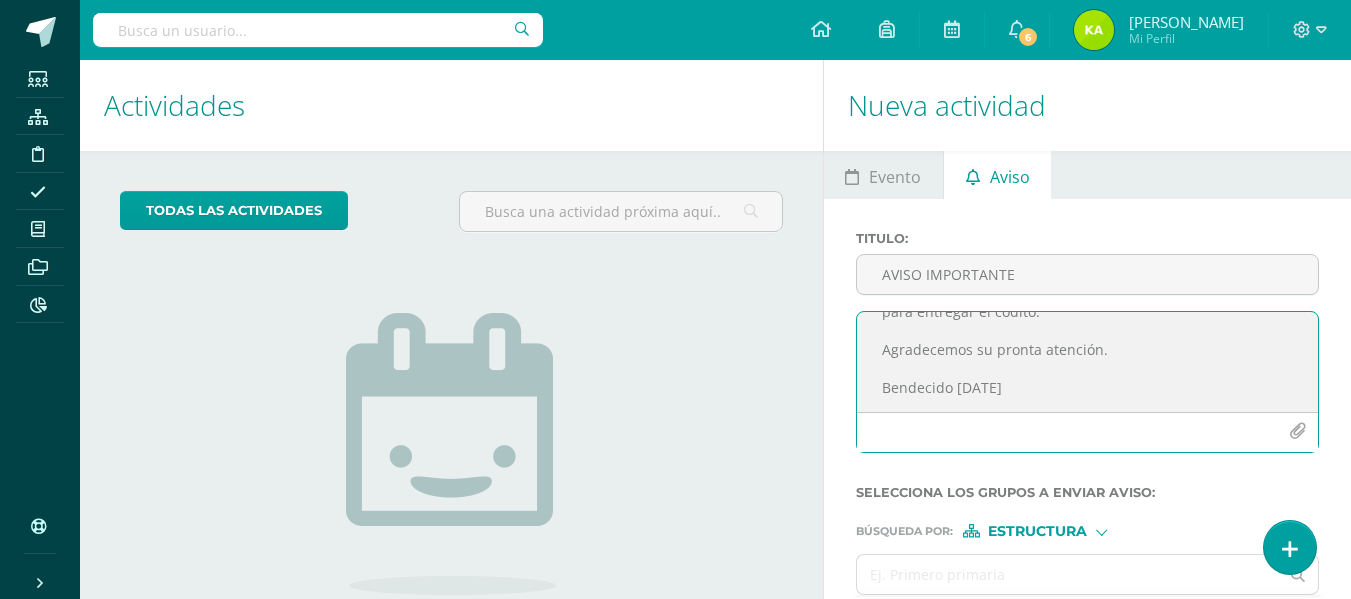 click on "Búsqueda por : Estructura Estructura Persona" at bounding box center (1087, 523) 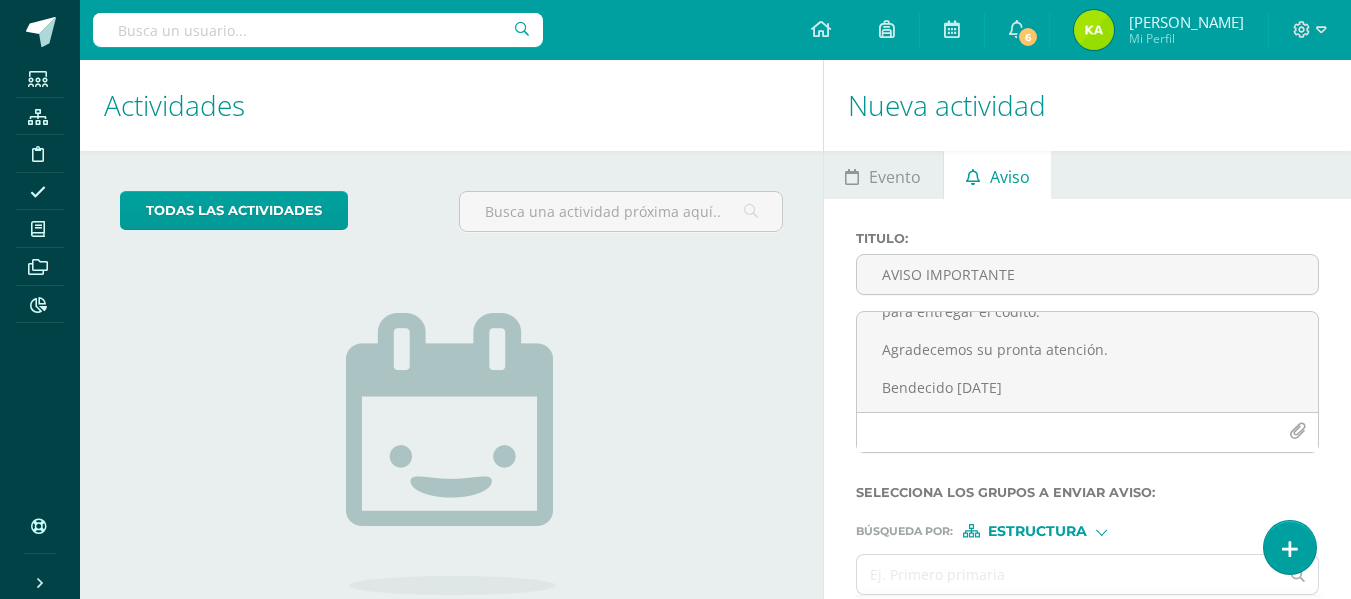 click on "Estructura" at bounding box center [1037, 531] 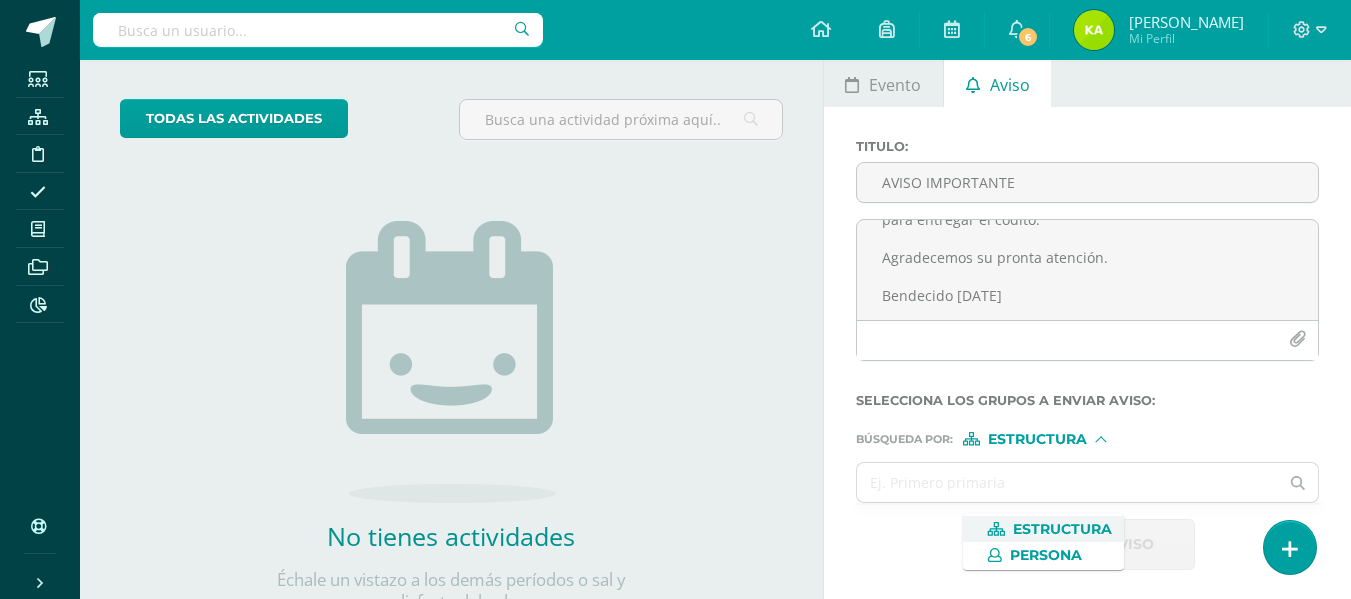 scroll, scrollTop: 170, scrollLeft: 0, axis: vertical 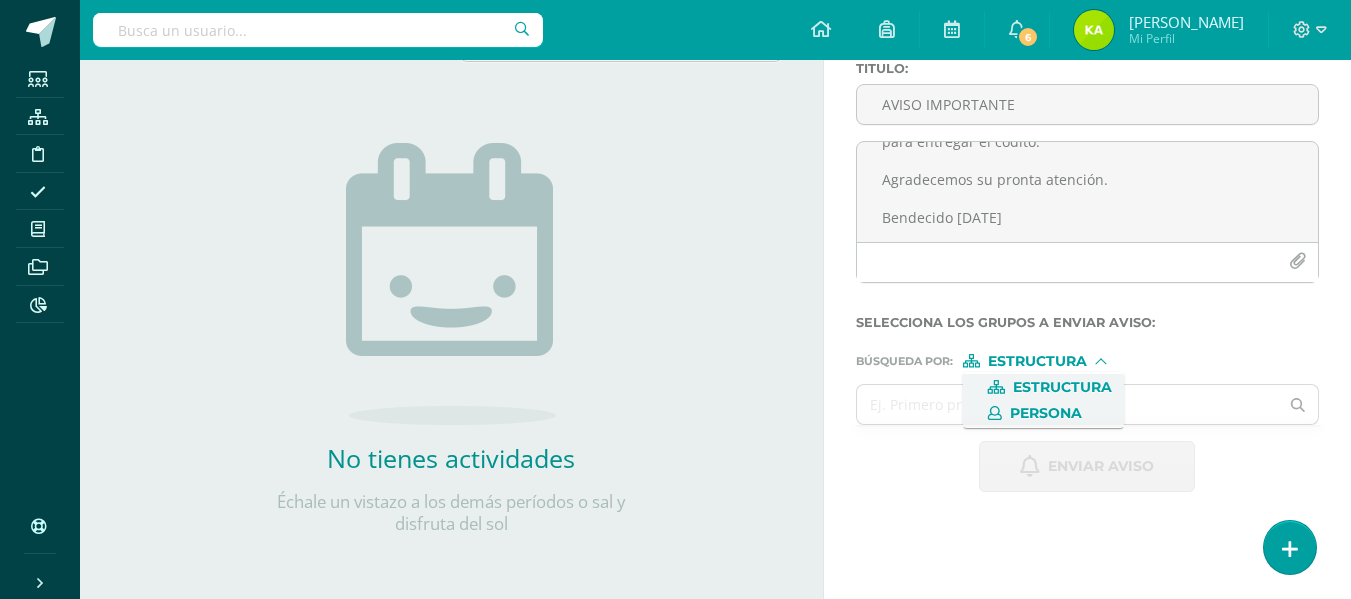 click on "Persona" at bounding box center [1046, 413] 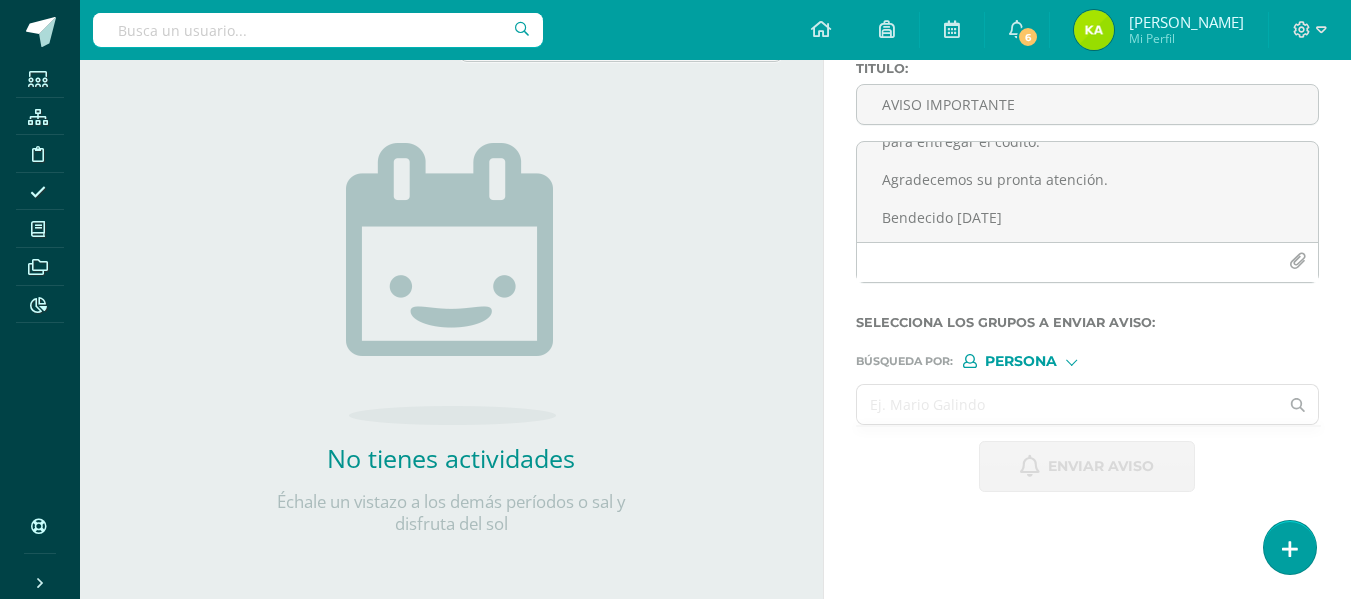 click at bounding box center (1068, 404) 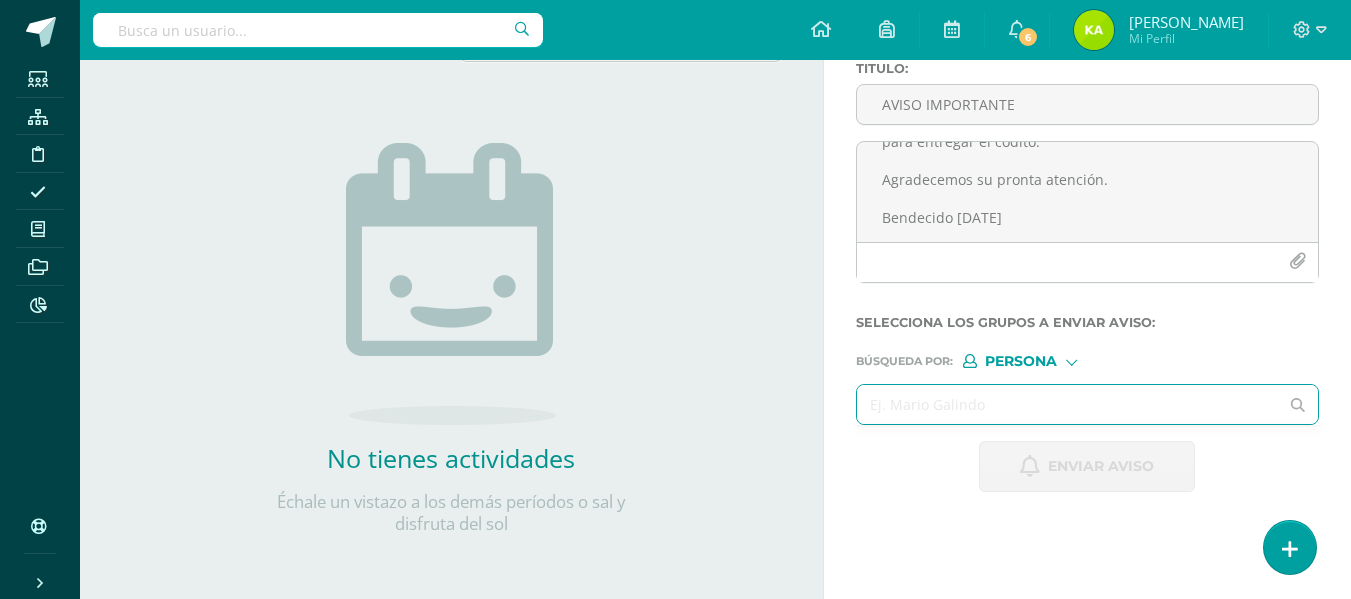 click on "Búsqueda por : Persona Estructura Persona" at bounding box center (1087, 353) 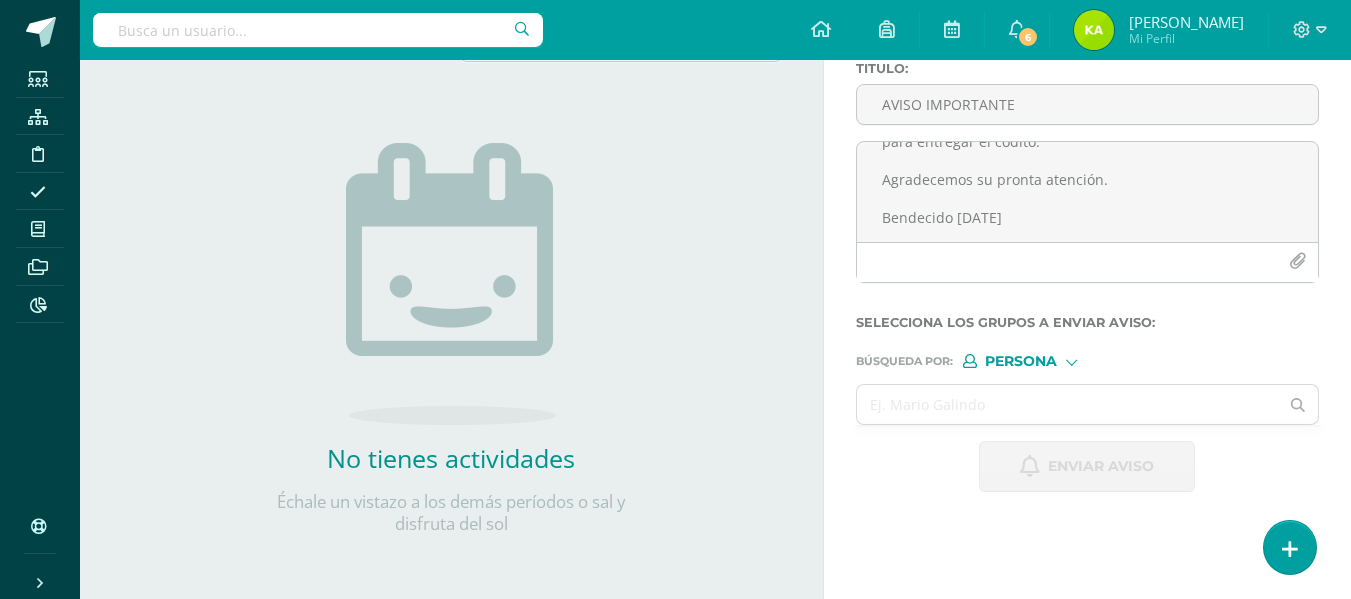 click on "Persona" at bounding box center [1038, 361] 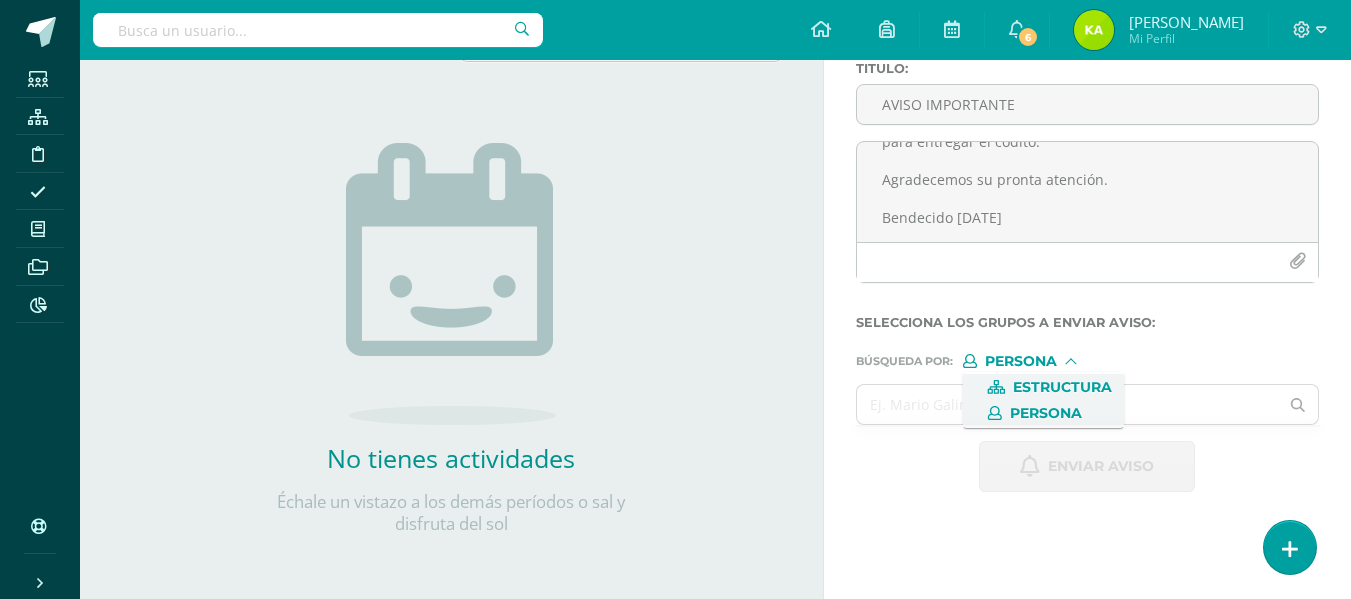 click on "Estructura" at bounding box center (1062, 387) 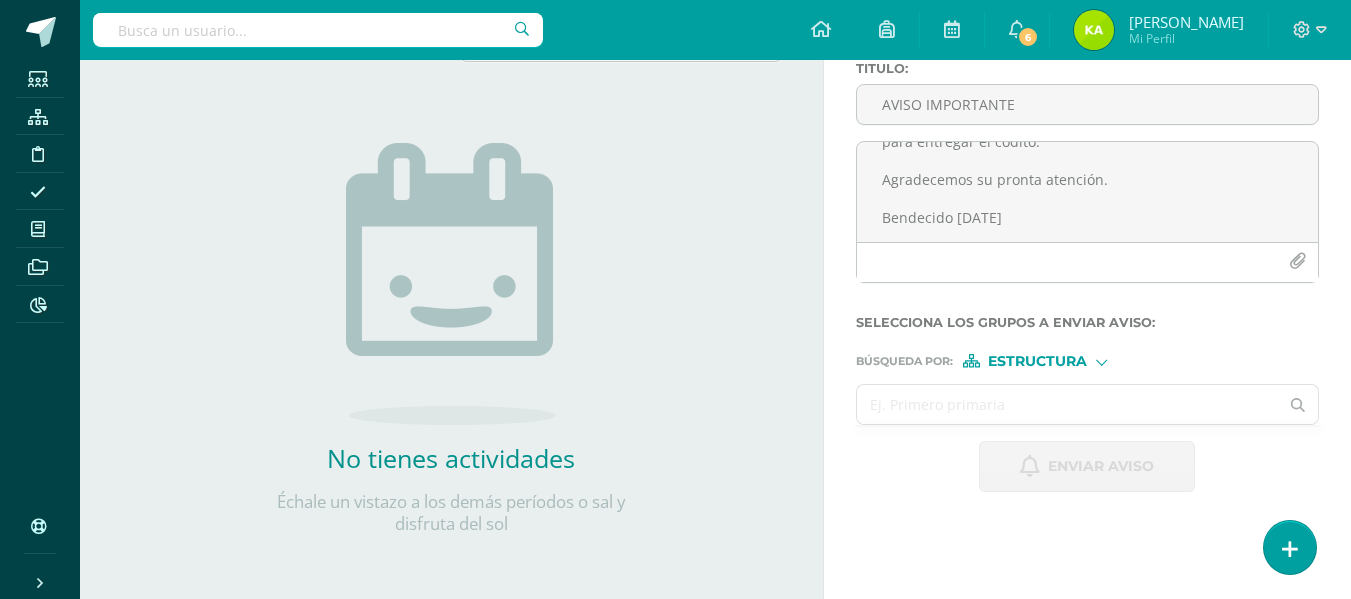 click at bounding box center (1068, 404) 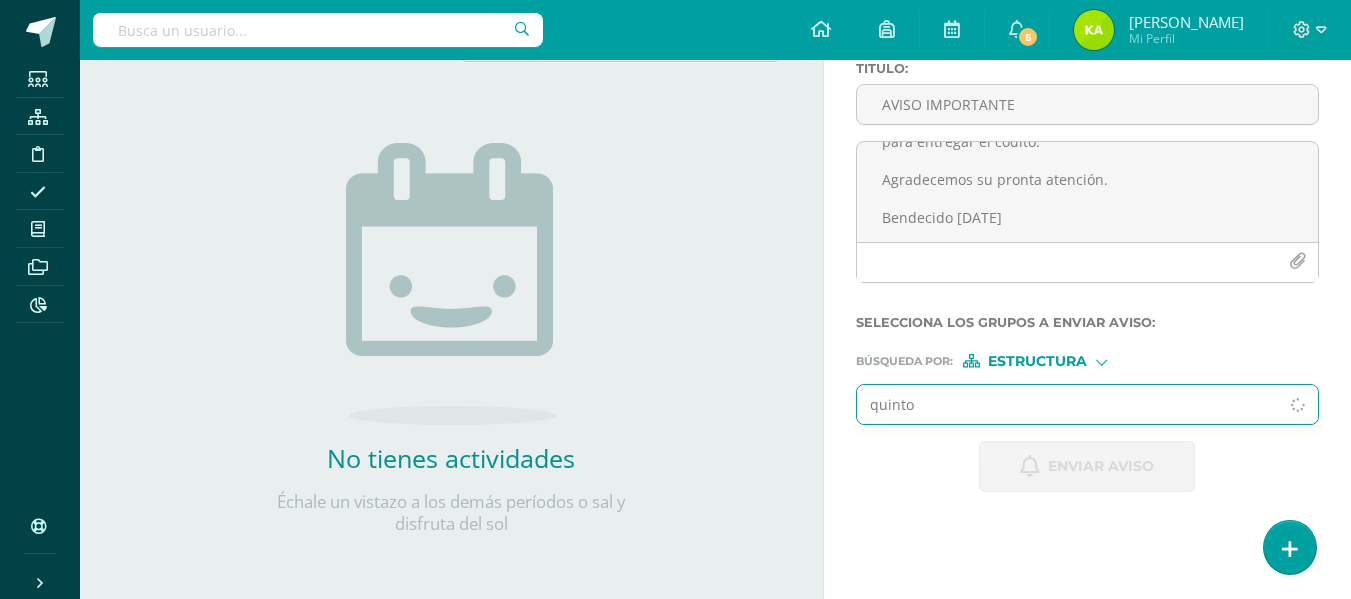 type on "quinto" 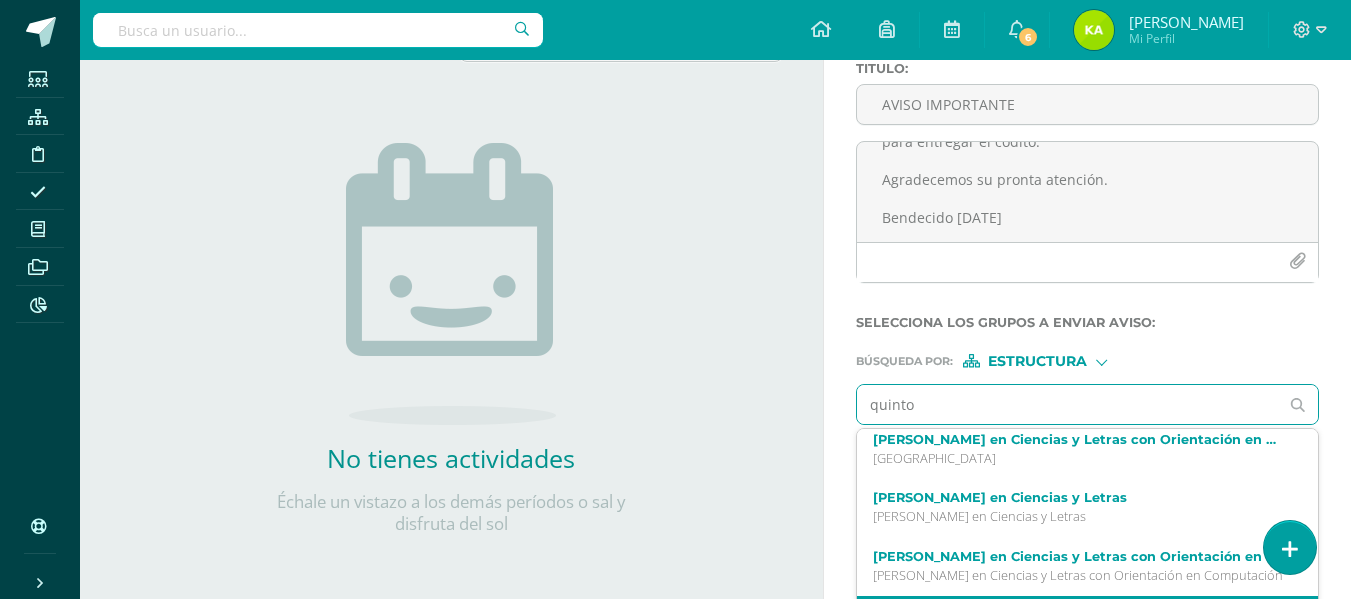 scroll, scrollTop: 100, scrollLeft: 0, axis: vertical 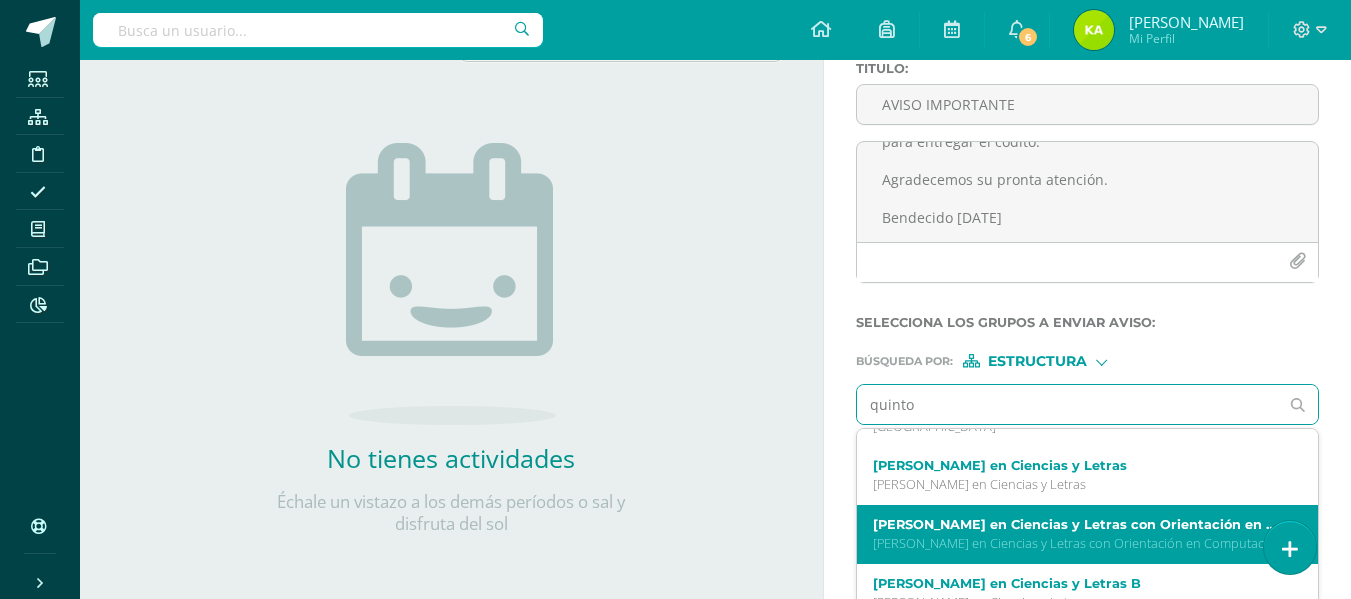 click on "[PERSON_NAME] en Ciencias y Letras con Orientación en Computación" at bounding box center [1079, 524] 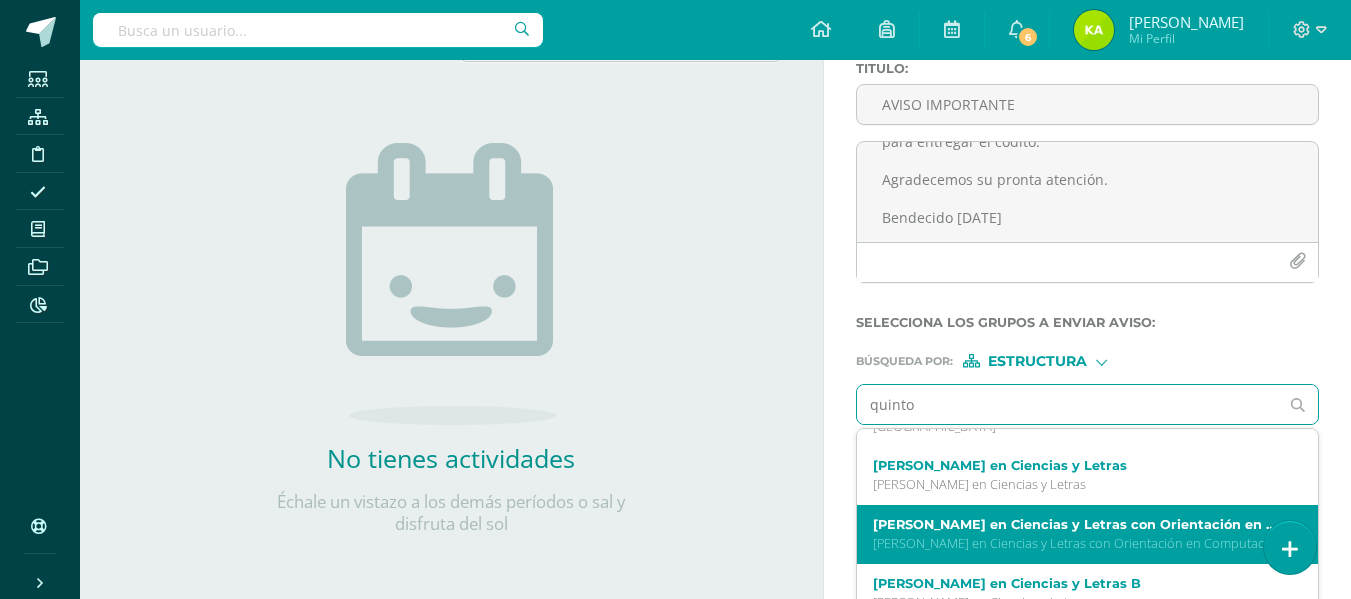 scroll, scrollTop: 0, scrollLeft: 0, axis: both 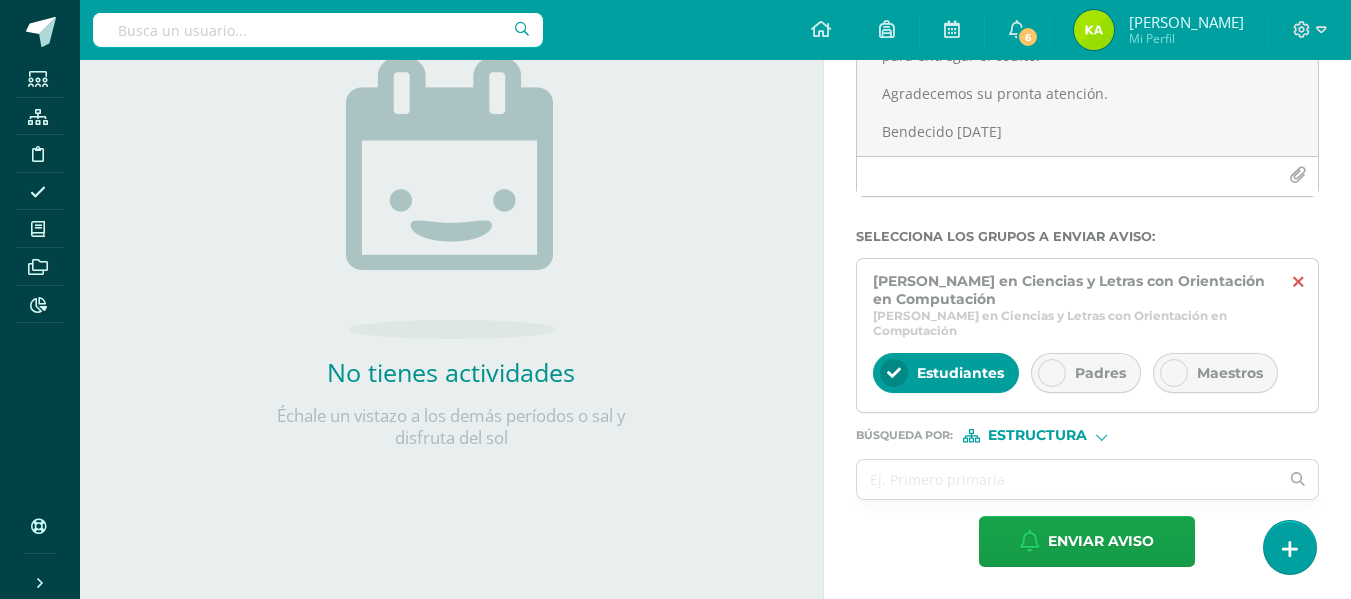 click at bounding box center (1298, 282) 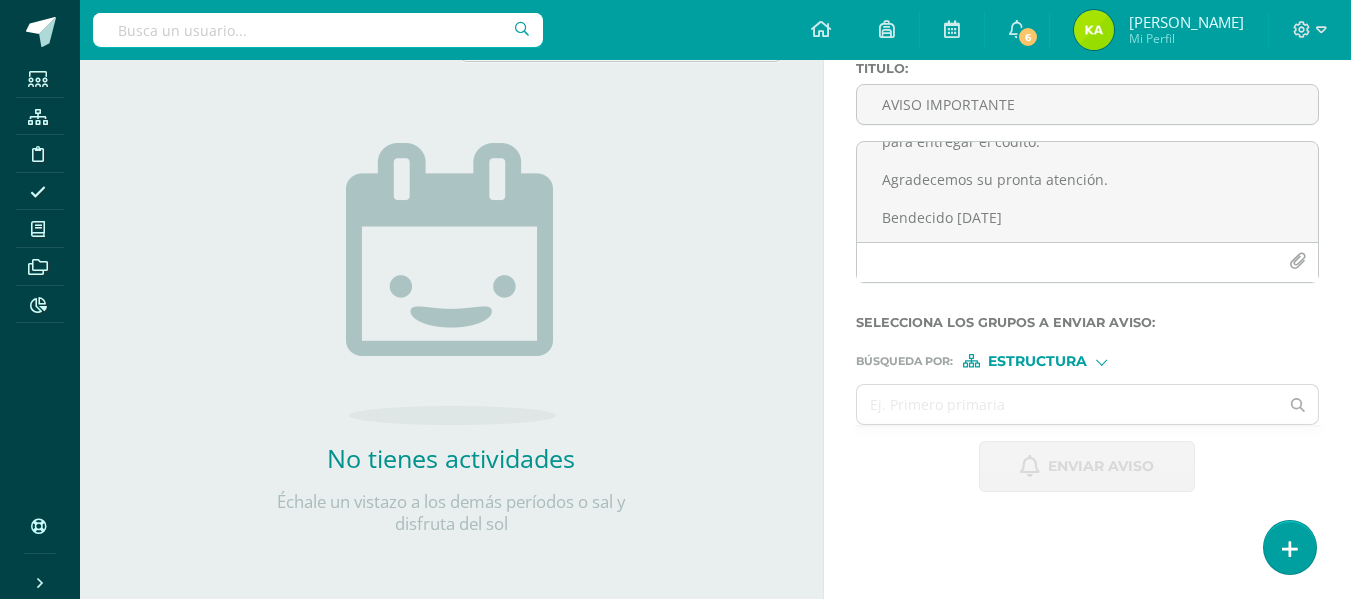scroll, scrollTop: 170, scrollLeft: 0, axis: vertical 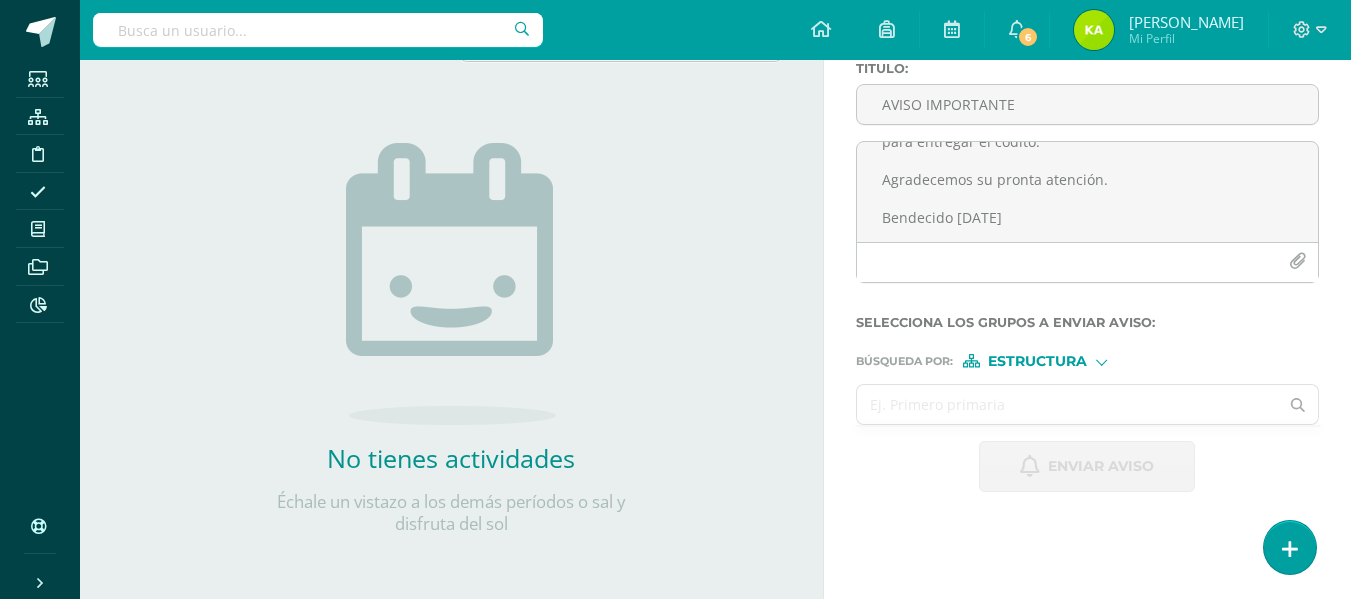 click at bounding box center [1068, 404] 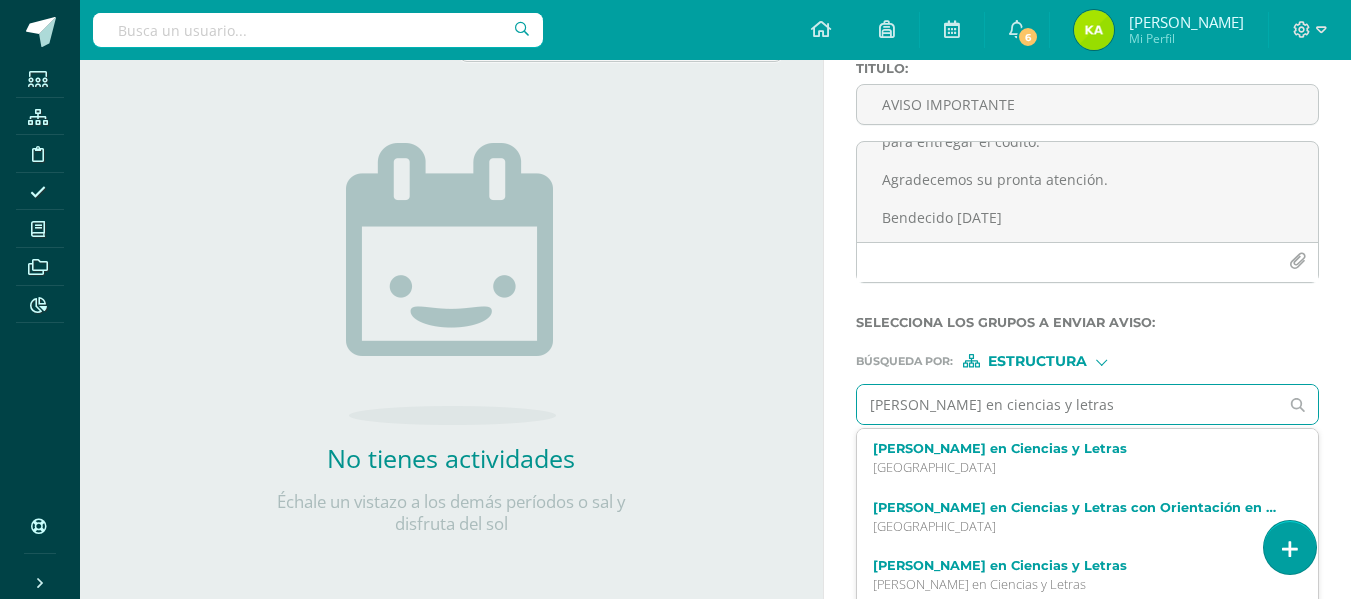 type on "[PERSON_NAME] en ciencias y letras" 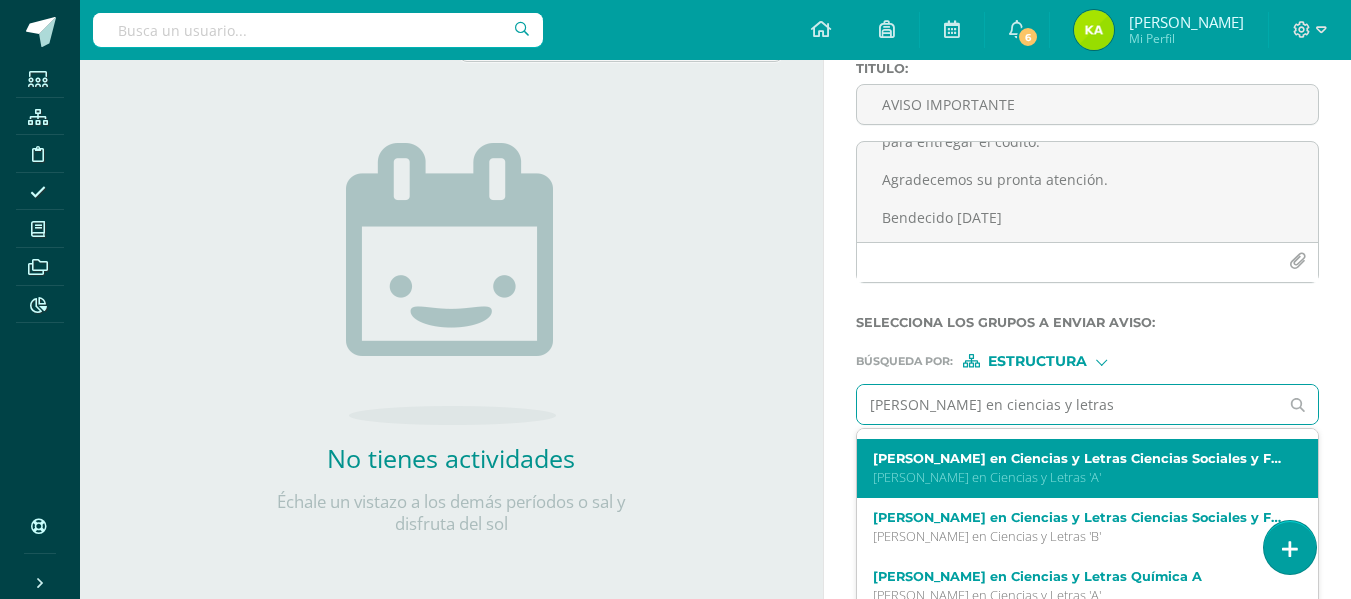 scroll, scrollTop: 300, scrollLeft: 0, axis: vertical 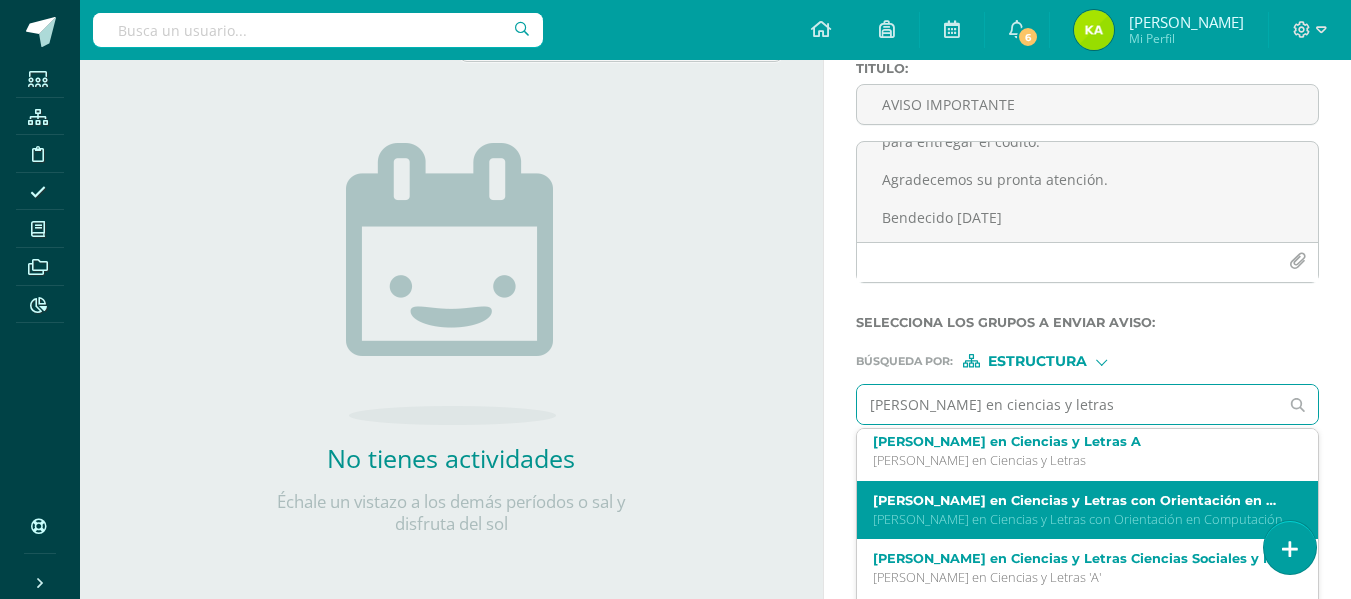 click on "[PERSON_NAME] en Ciencias y Letras con Orientación en Computación A [PERSON_NAME] en Ciencias y Letras con Orientación en Computación" at bounding box center [1079, 510] 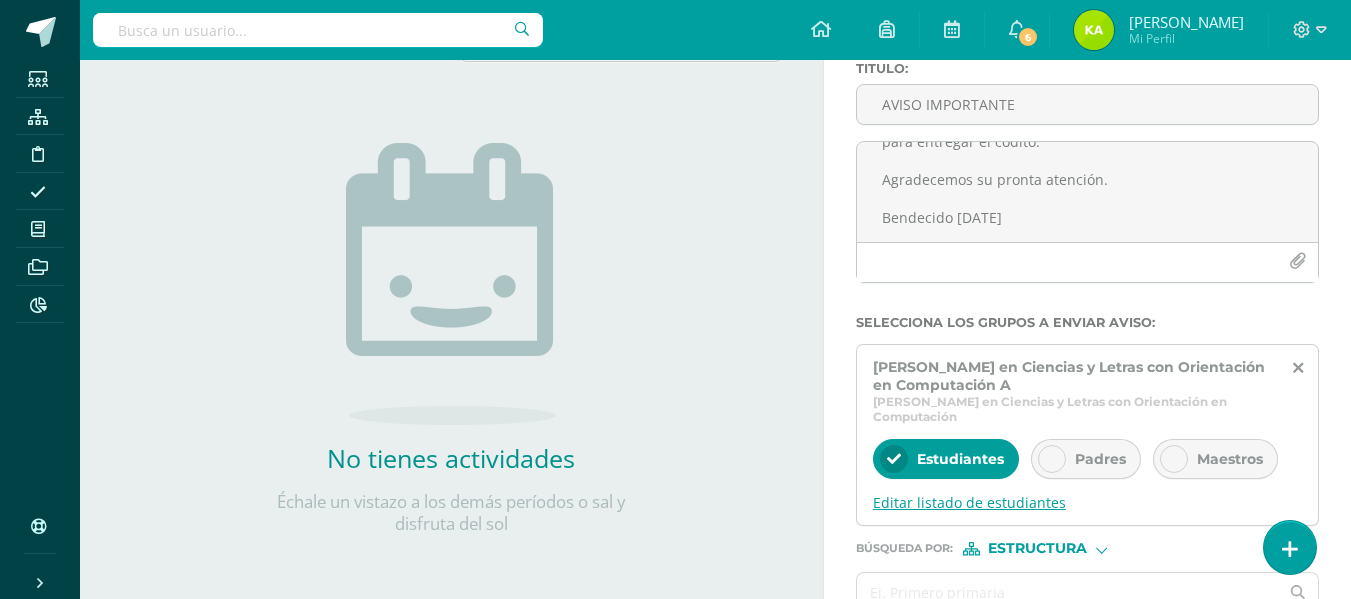 click on "Editar listado de estudiantes" at bounding box center [1087, 502] 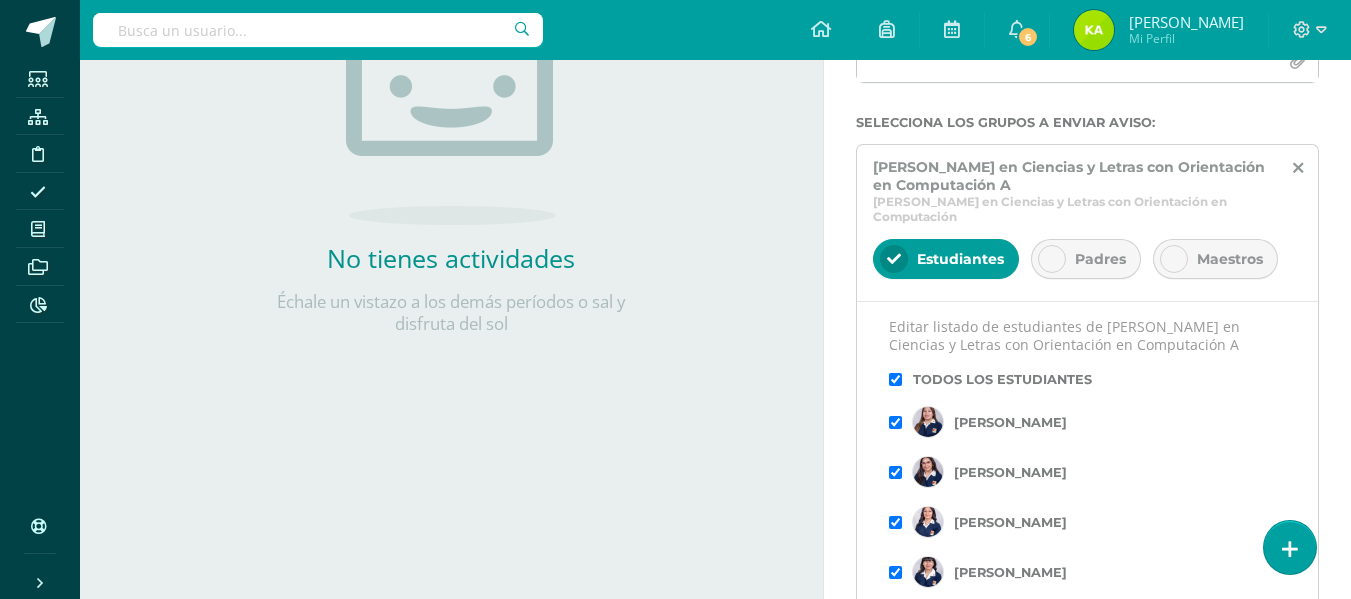 click at bounding box center [894, 259] 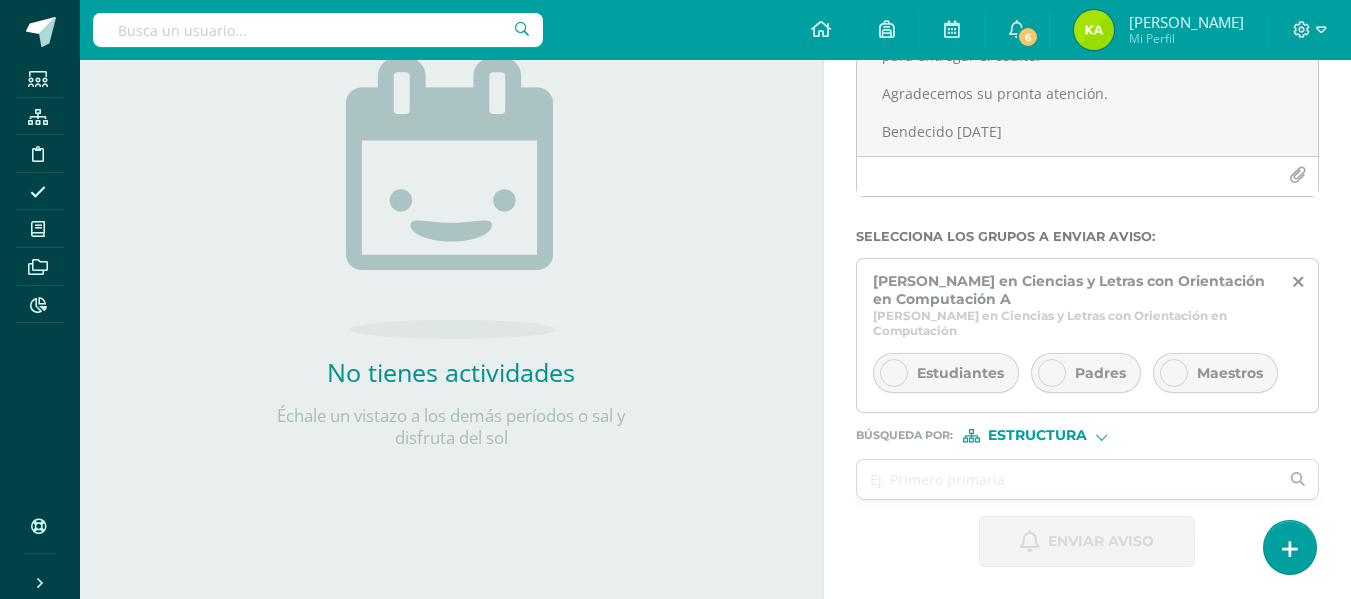 scroll, scrollTop: 256, scrollLeft: 0, axis: vertical 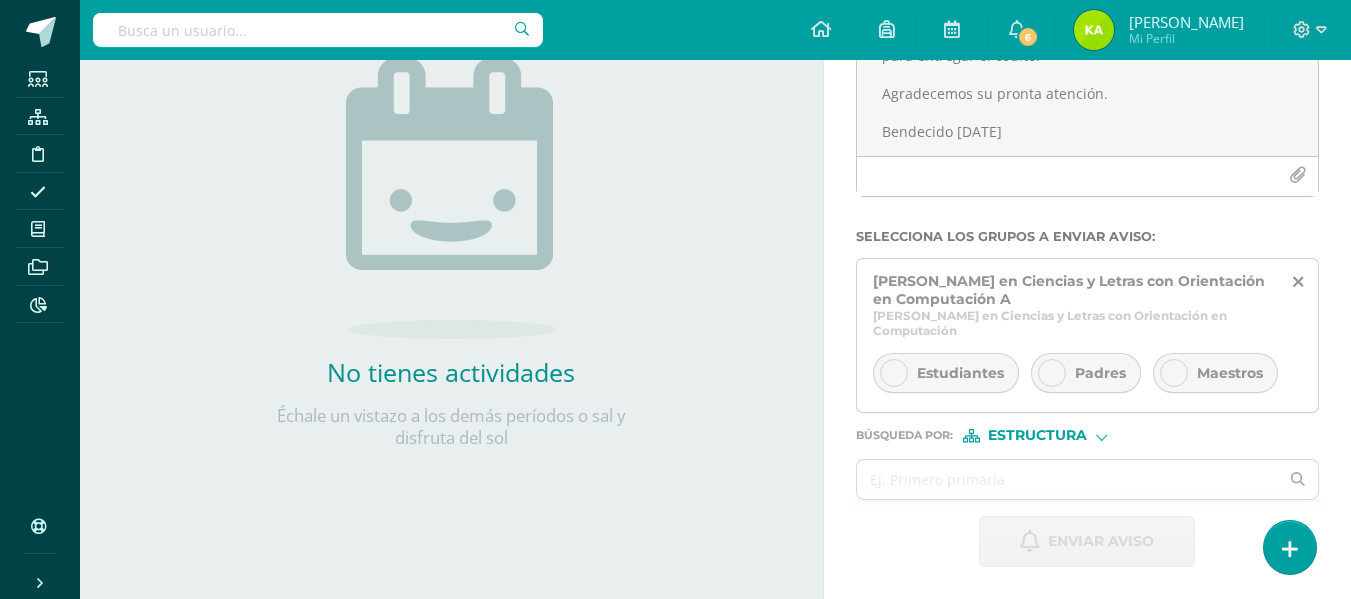 click on "Estudiantes" at bounding box center (946, 373) 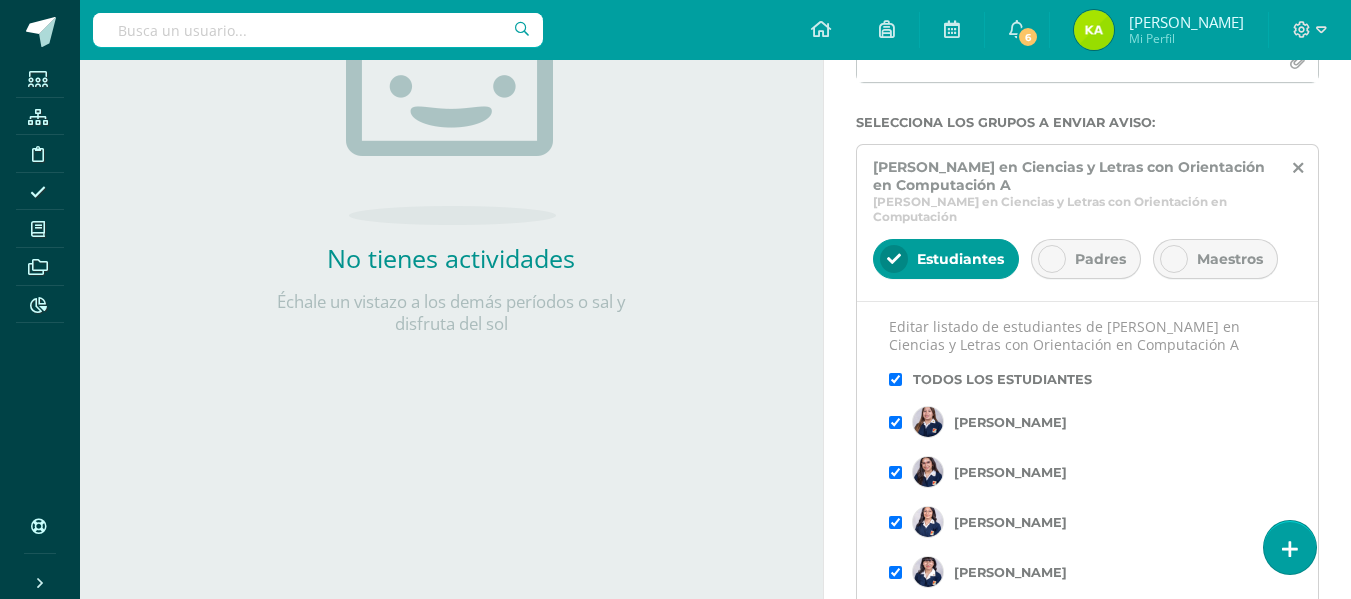 click at bounding box center (895, 379) 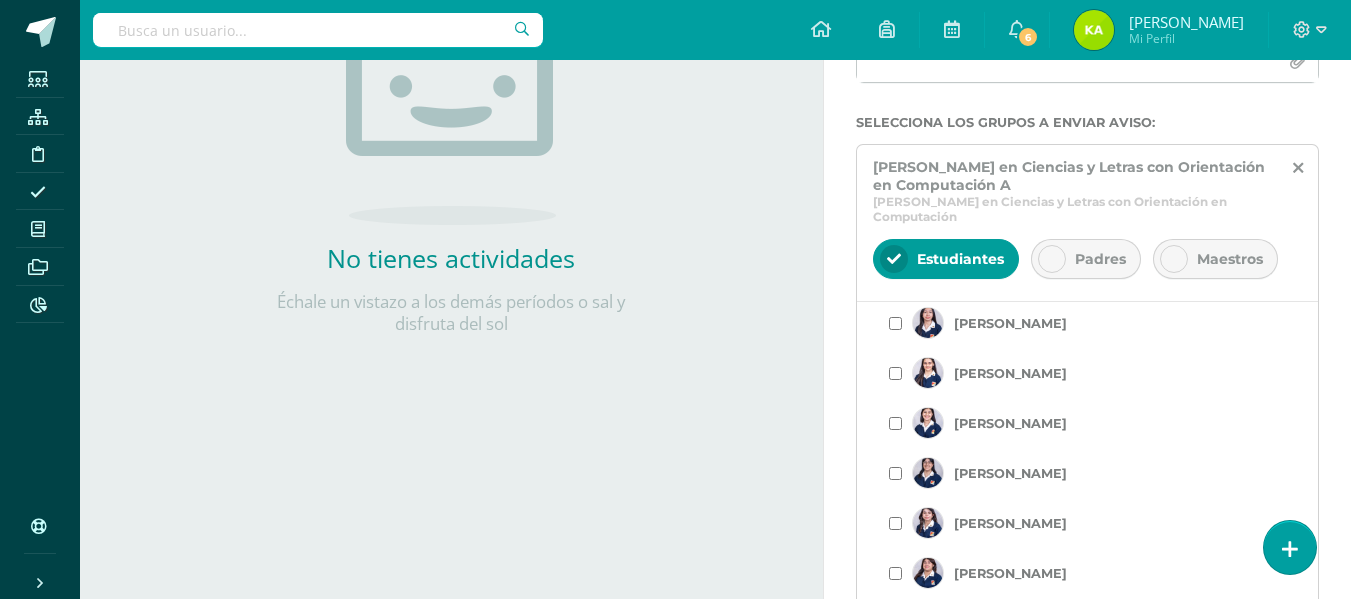 scroll, scrollTop: 300, scrollLeft: 0, axis: vertical 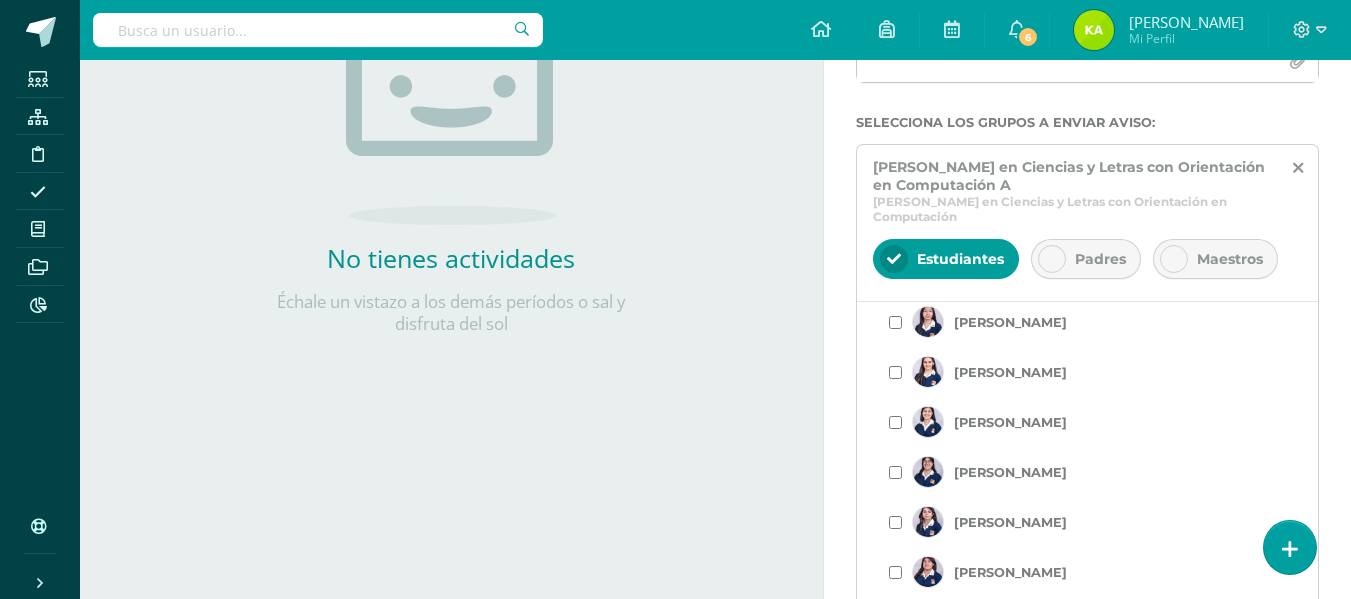 click on "[PERSON_NAME]" at bounding box center [1087, 422] 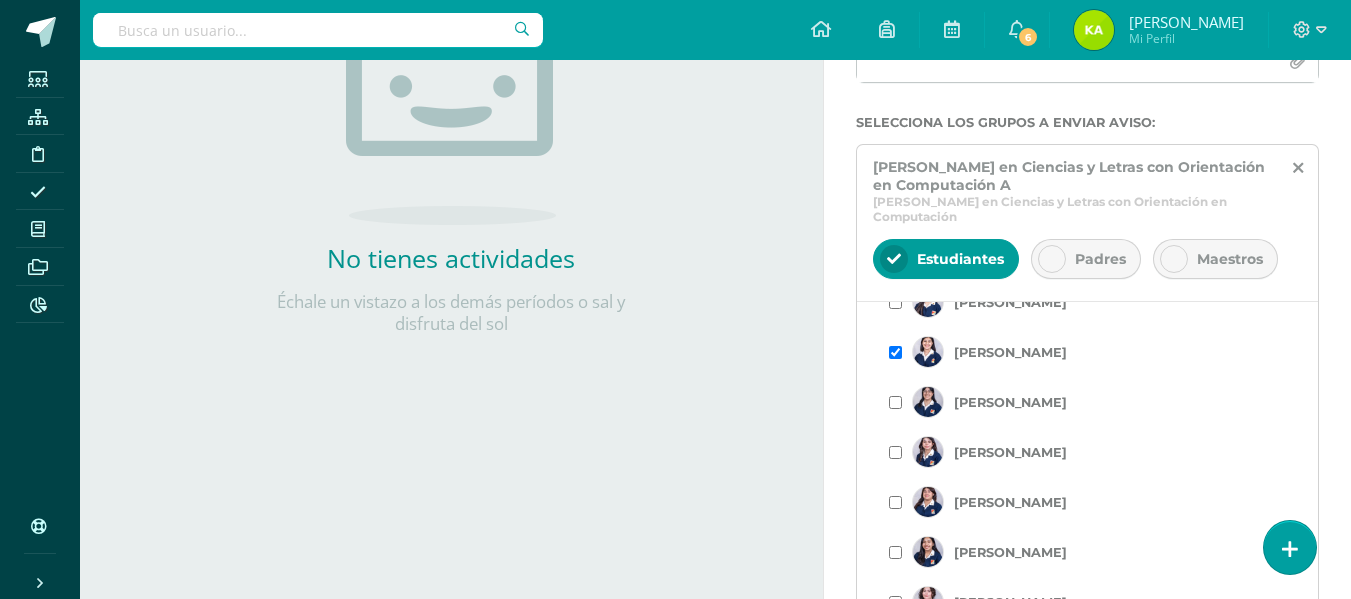 scroll, scrollTop: 400, scrollLeft: 0, axis: vertical 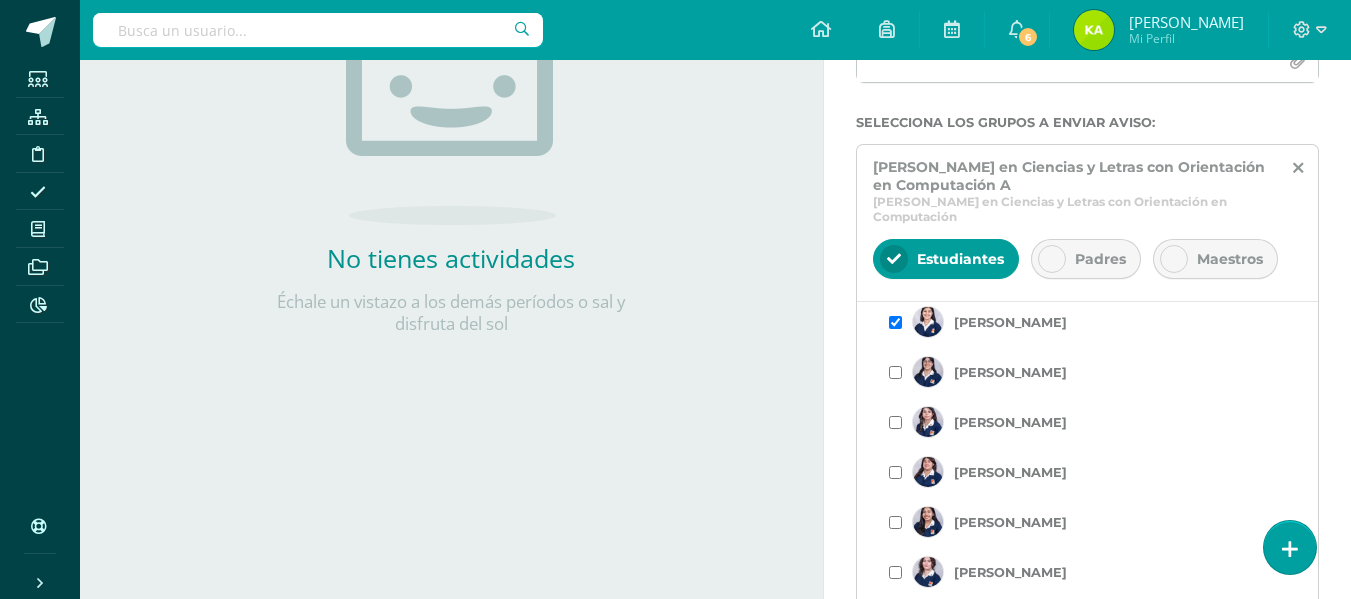 click at bounding box center (895, 522) 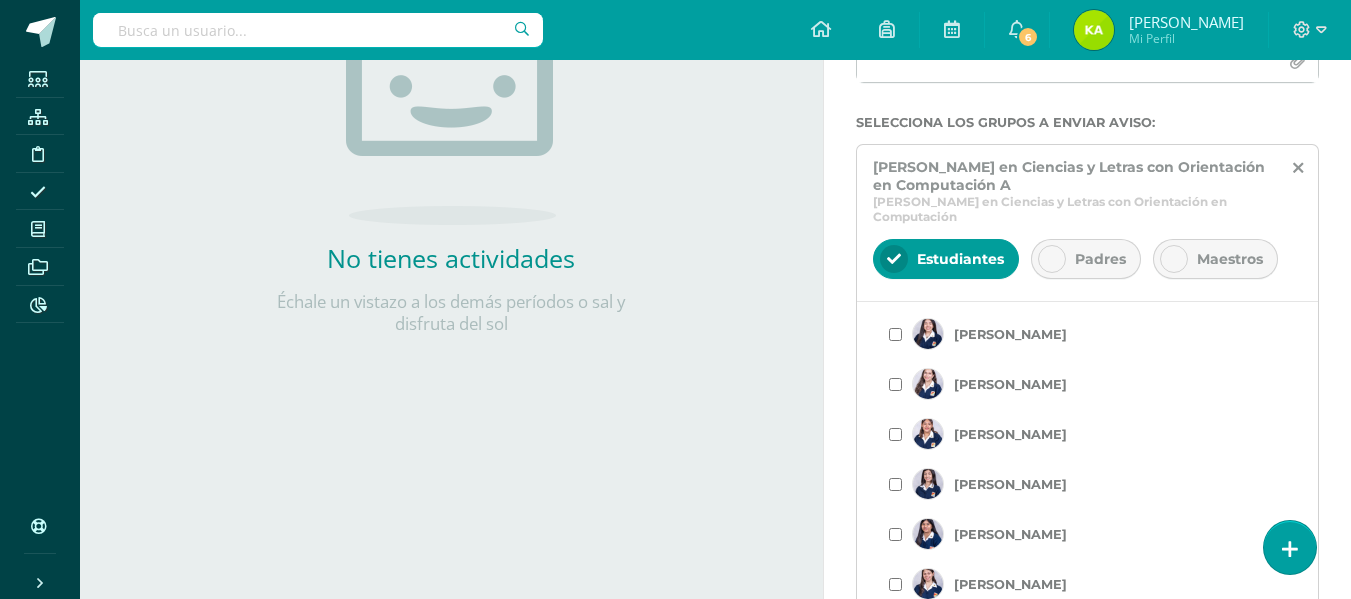 scroll, scrollTop: 548, scrollLeft: 0, axis: vertical 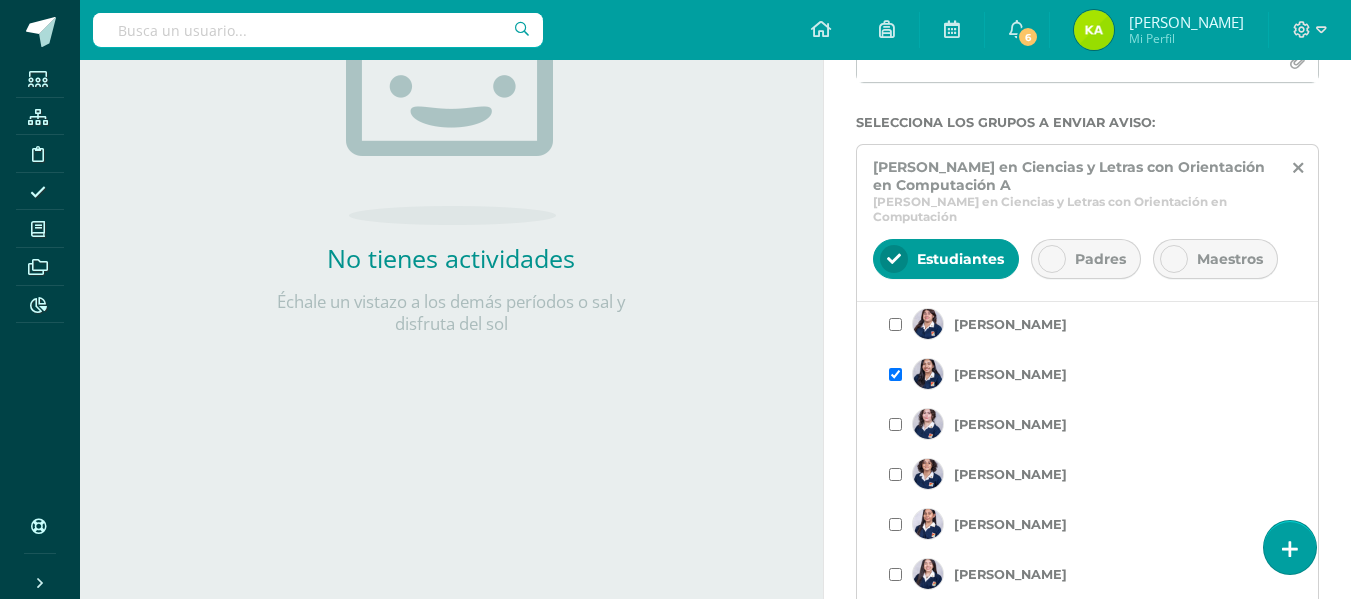 click at bounding box center (895, 474) 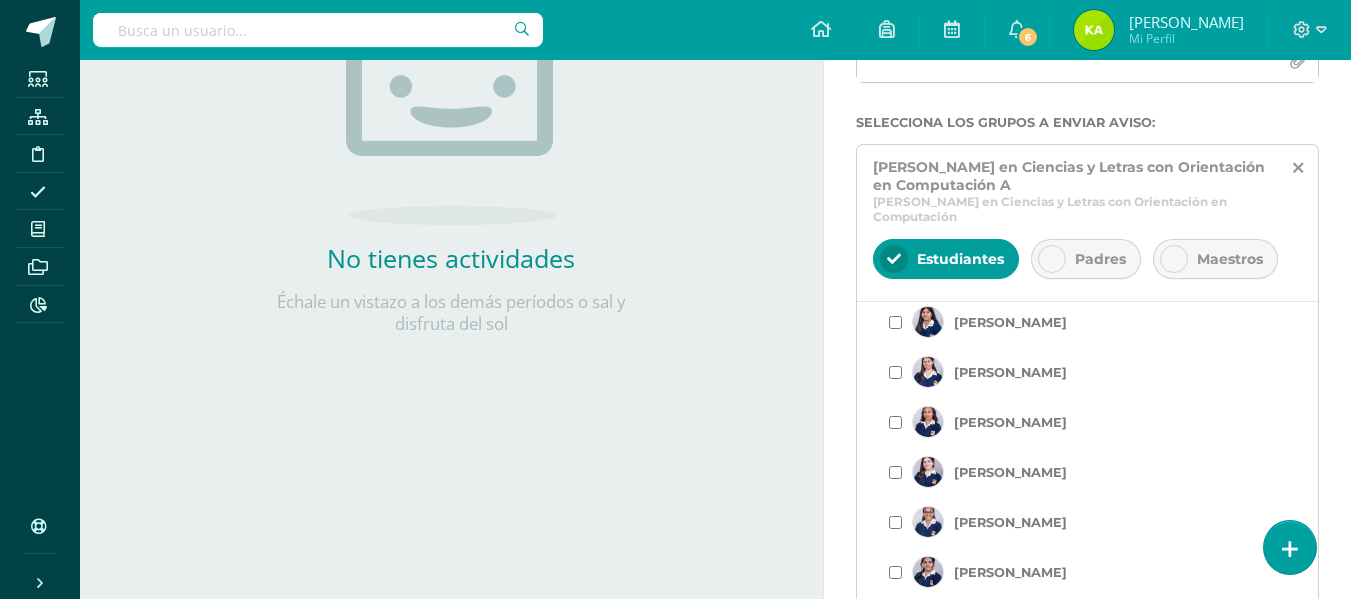 scroll, scrollTop: 1100, scrollLeft: 0, axis: vertical 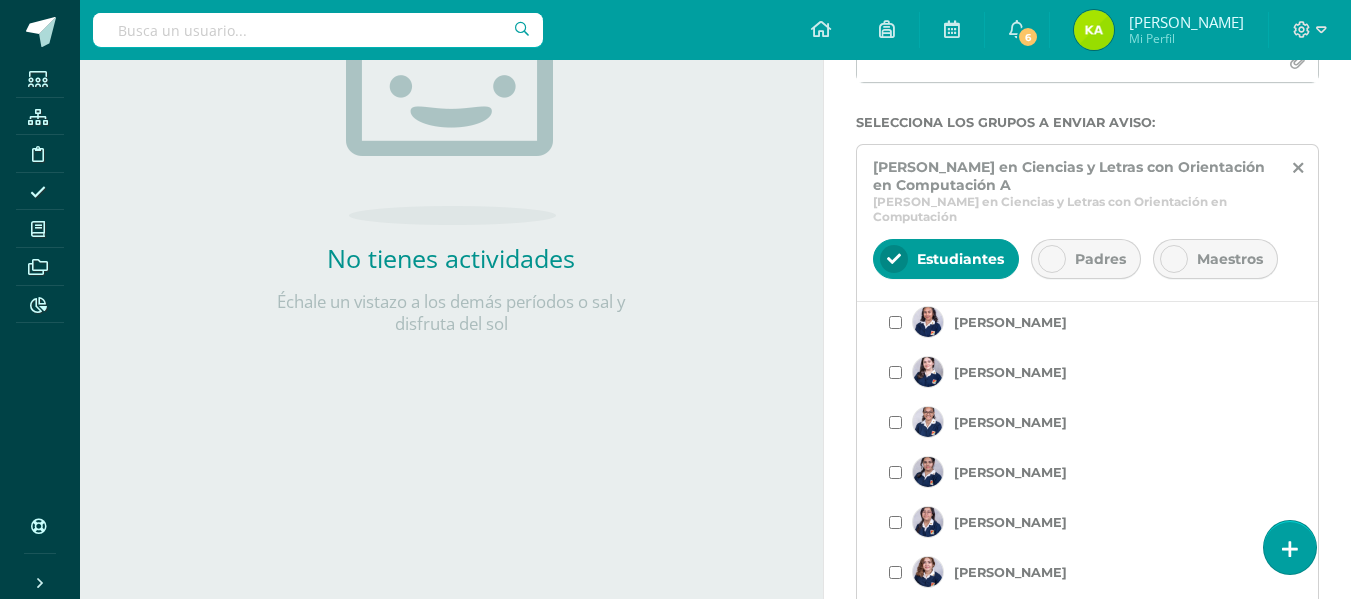 click at bounding box center (1052, 259) 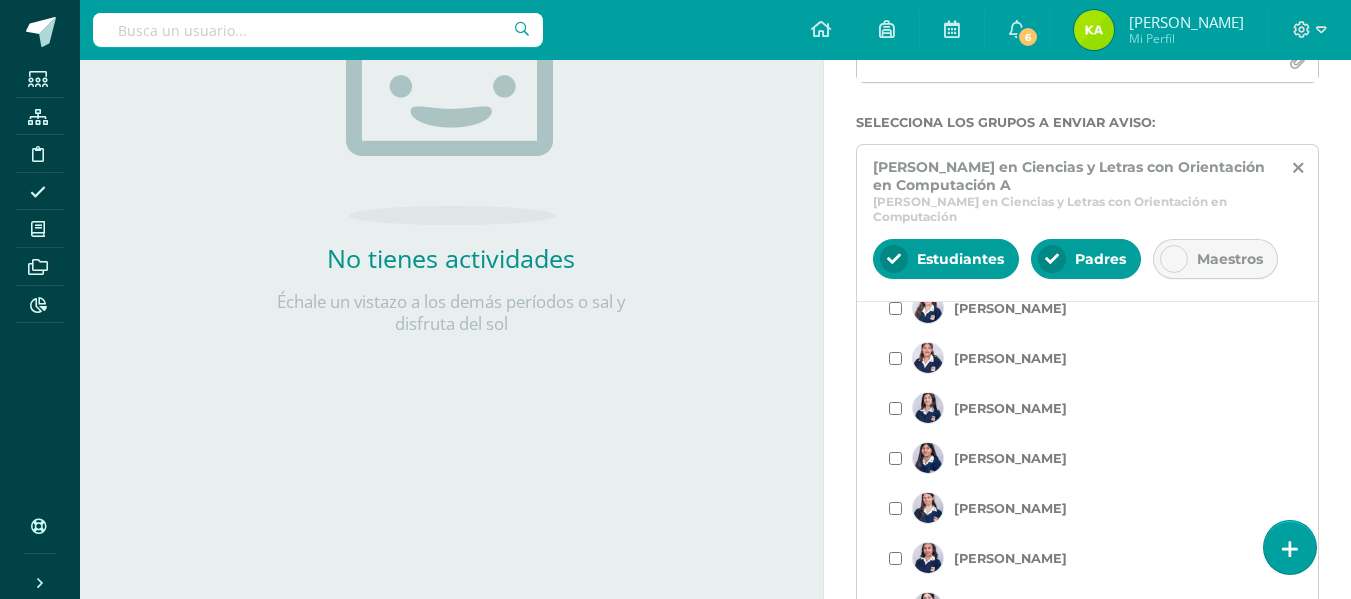 scroll, scrollTop: 900, scrollLeft: 0, axis: vertical 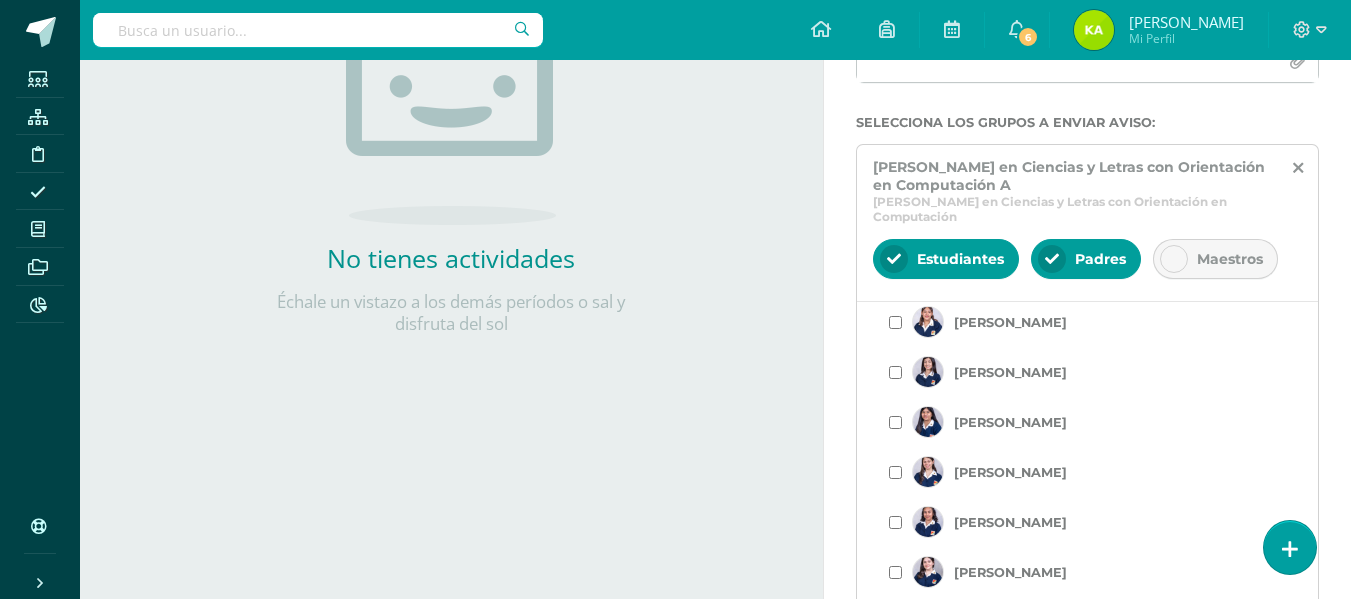 click at bounding box center [895, 422] 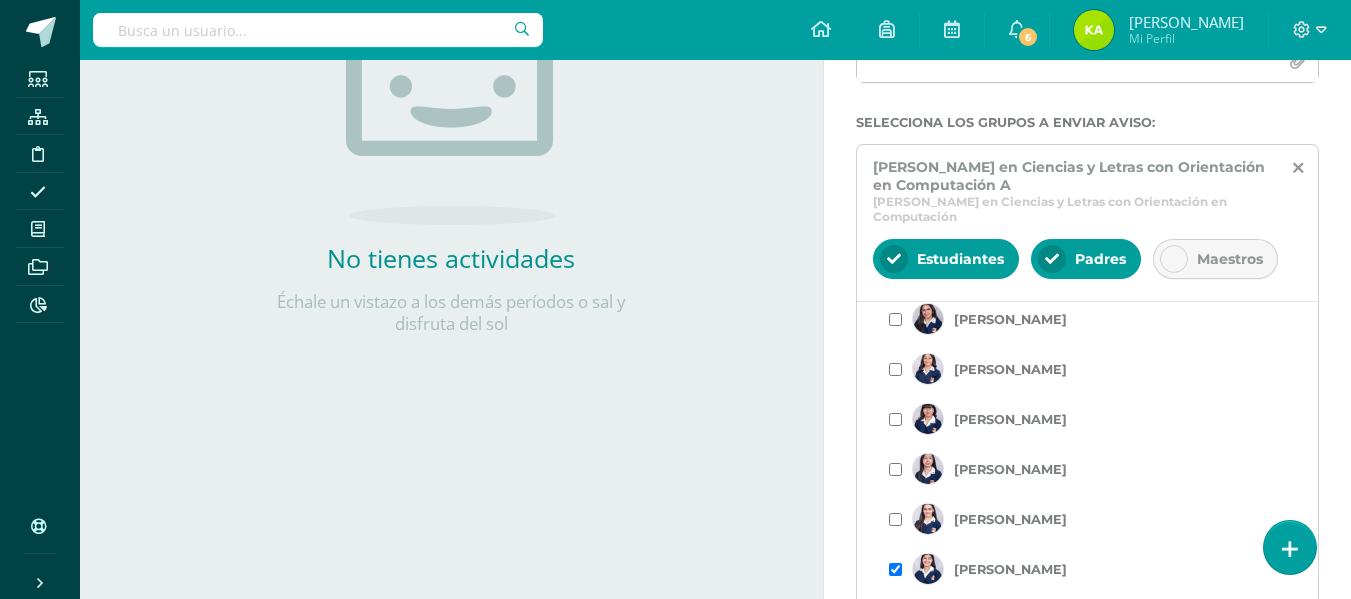 scroll, scrollTop: 0, scrollLeft: 0, axis: both 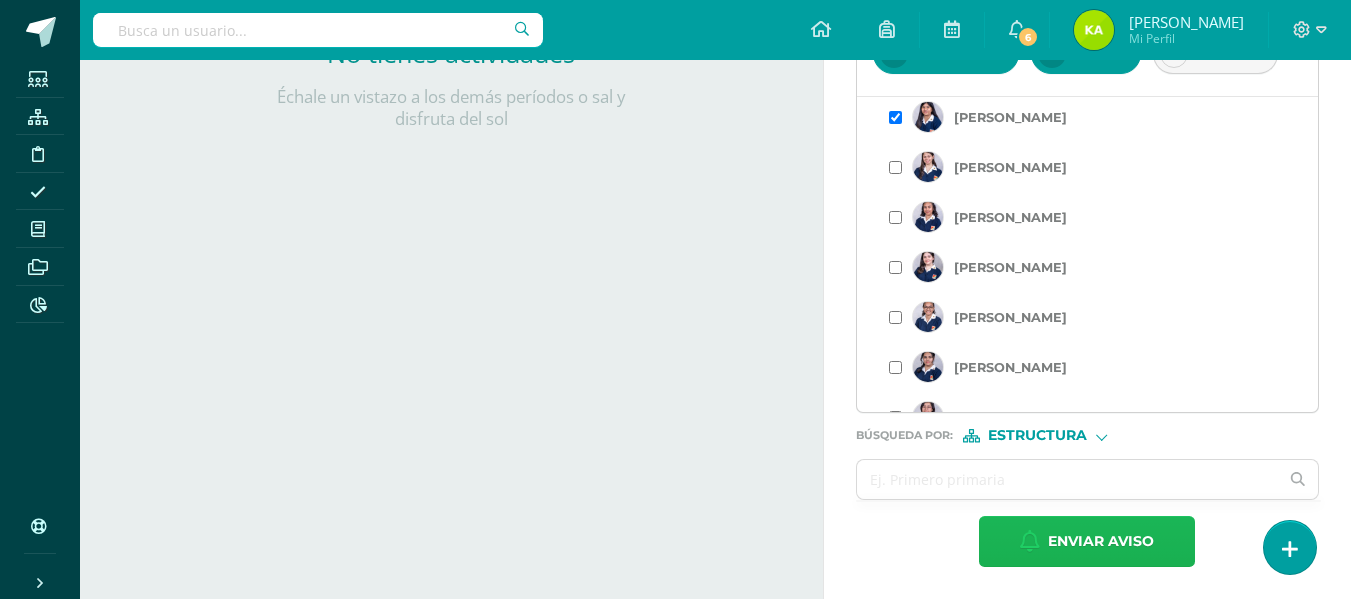click on "Enviar aviso" at bounding box center (1101, 541) 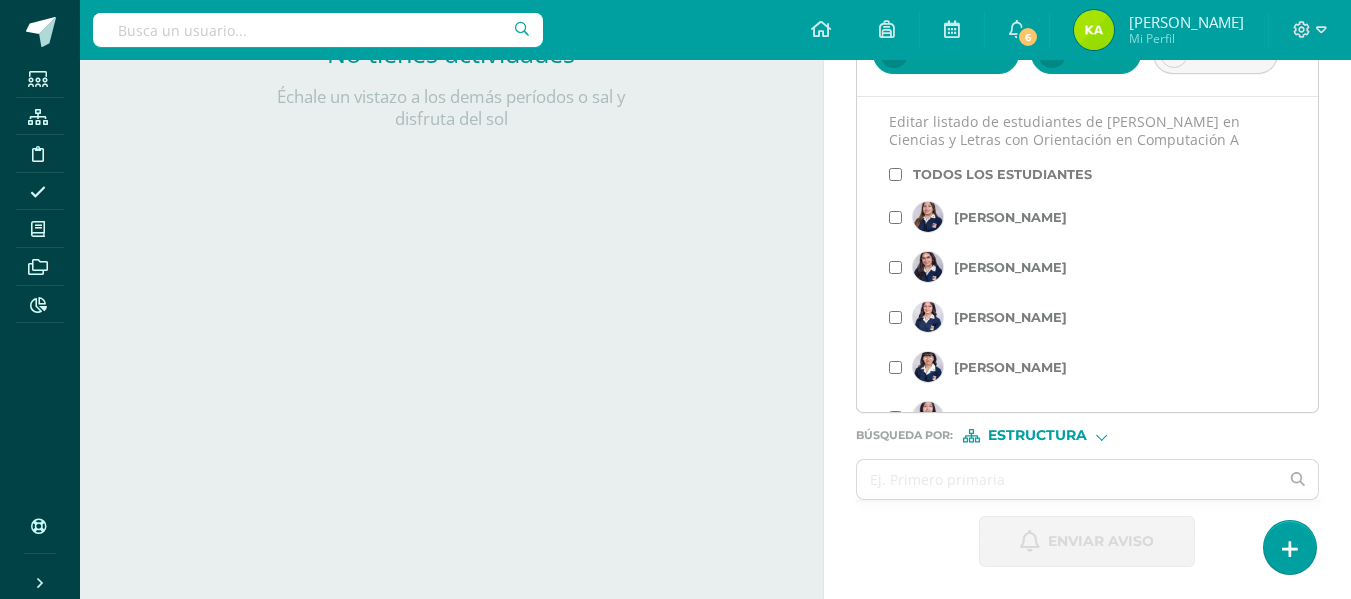 scroll, scrollTop: 0, scrollLeft: 0, axis: both 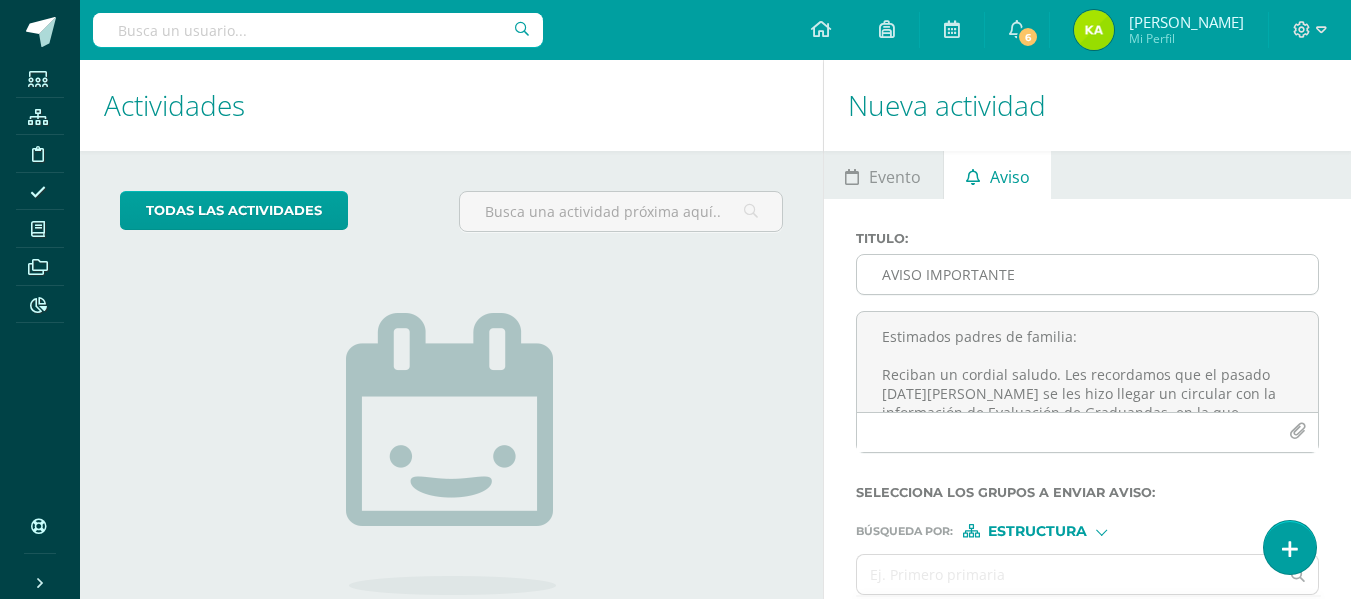 click on "AVISO IMPORTANTE" at bounding box center (1087, 274) 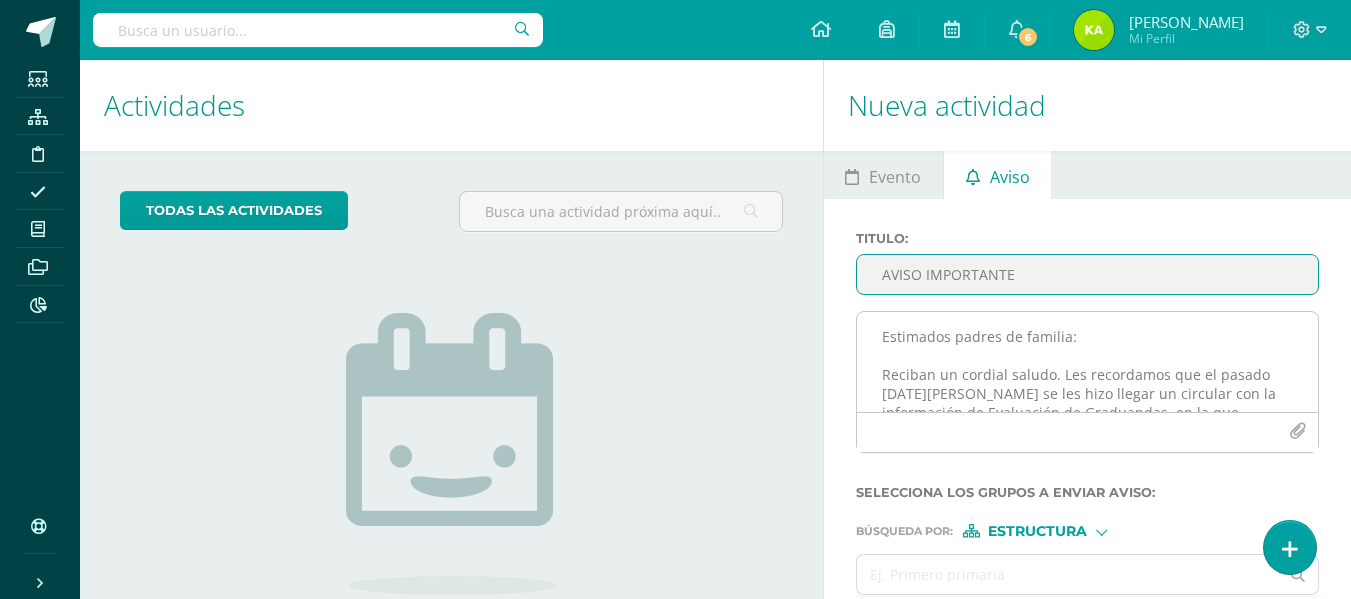 type on "AVISO IMPORTANTE" 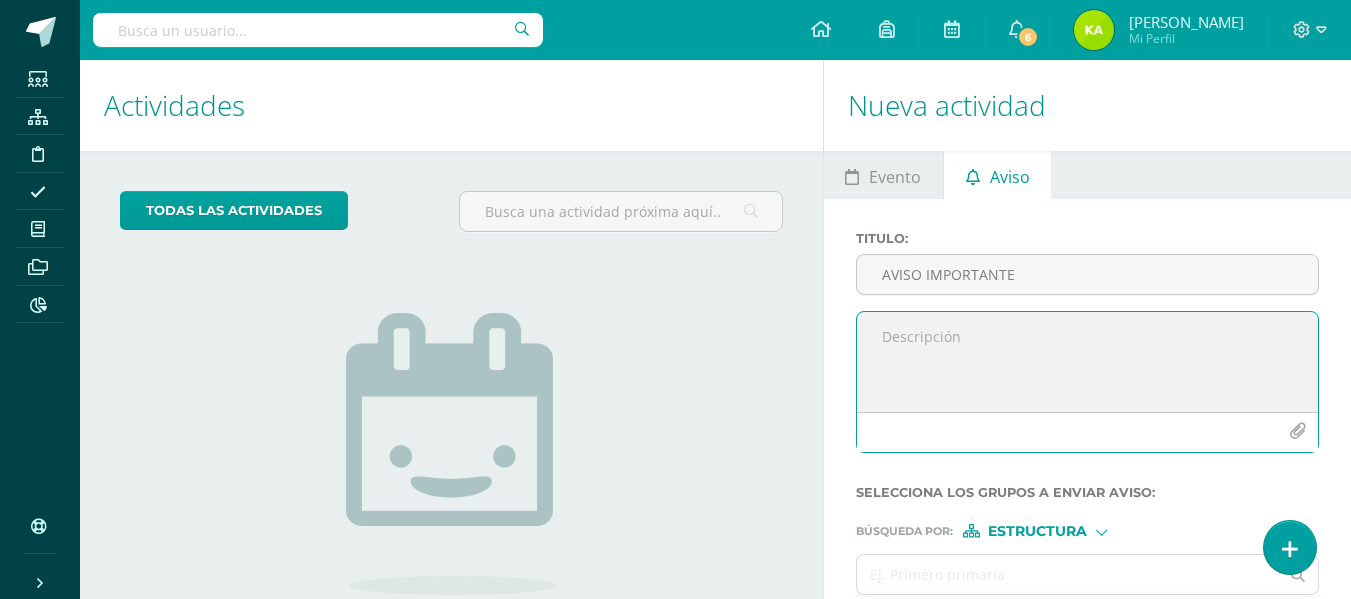 click at bounding box center [1087, 362] 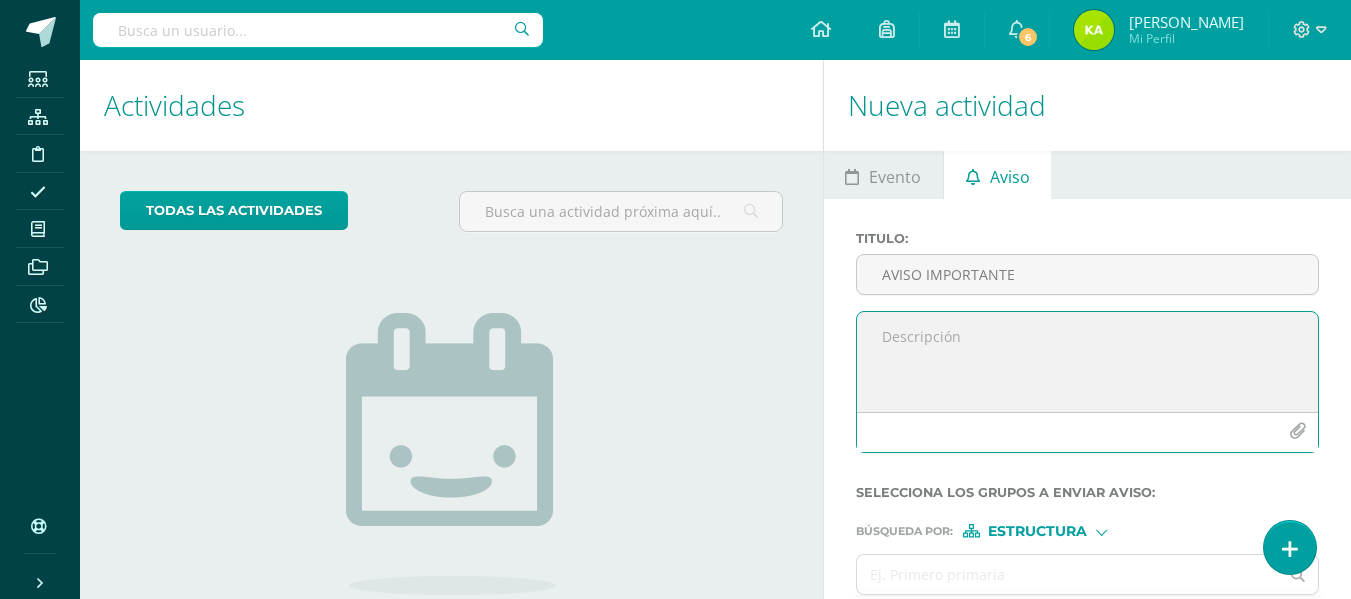 paste on "Estimados padres de familia:
Reciban un cordial saludo. Les recordamos que el pasado [DATE][PERSON_NAME] se les hizo llegar una circular con la información de Evaluación de Graduandas, en la que indicaba que las educandas debían hacer entrega del codito el [DATE].
A la fecha, aún no hemos recibido el codito correspondiente de su hija. Les informamos que [DATE] 11 será el último día para entregar el codito.
Agradecemos su pronta atención.
Bendecido [DATE]" 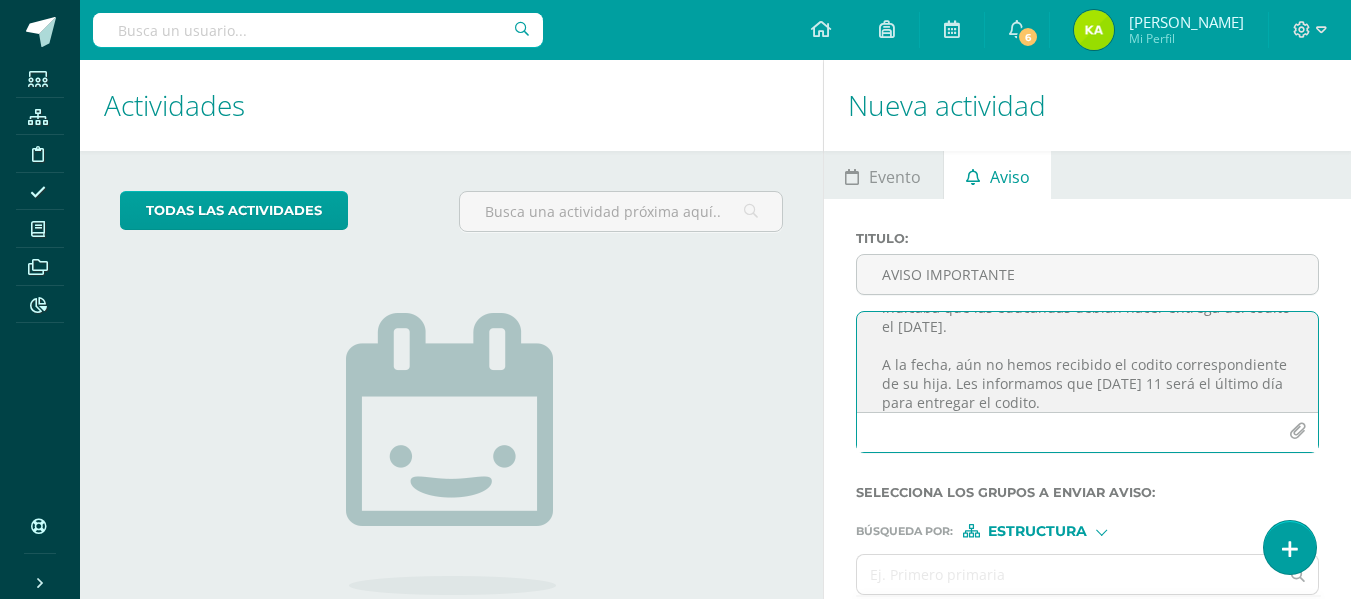 scroll, scrollTop: 234, scrollLeft: 0, axis: vertical 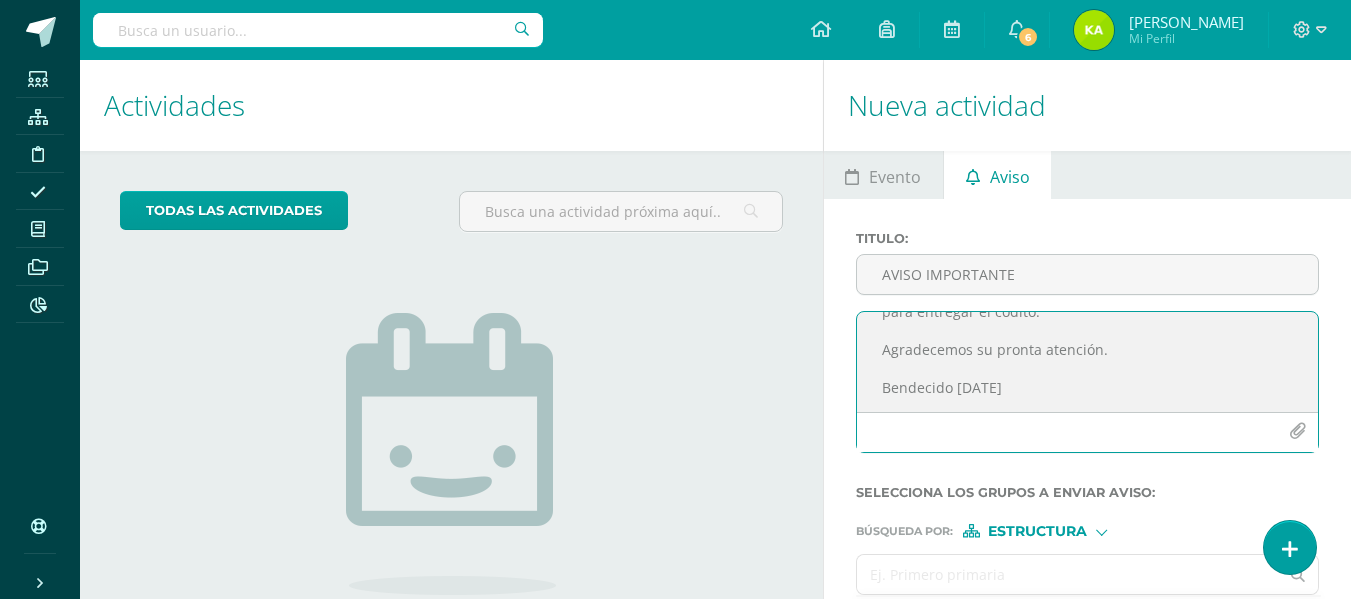 type on "Estimados padres de familia:
Reciban un cordial saludo. Les recordamos que el pasado [DATE][PERSON_NAME] se les hizo llegar una circular con la información de Evaluación de Graduandas, en la que indicaba que las educandas debían hacer entrega del codito el [DATE].
A la fecha, aún no hemos recibido el codito correspondiente de su hija. Les informamos que [DATE] 11 será el último día para entregar el codito.
Agradecemos su pronta atención.
Bendecido [DATE]" 